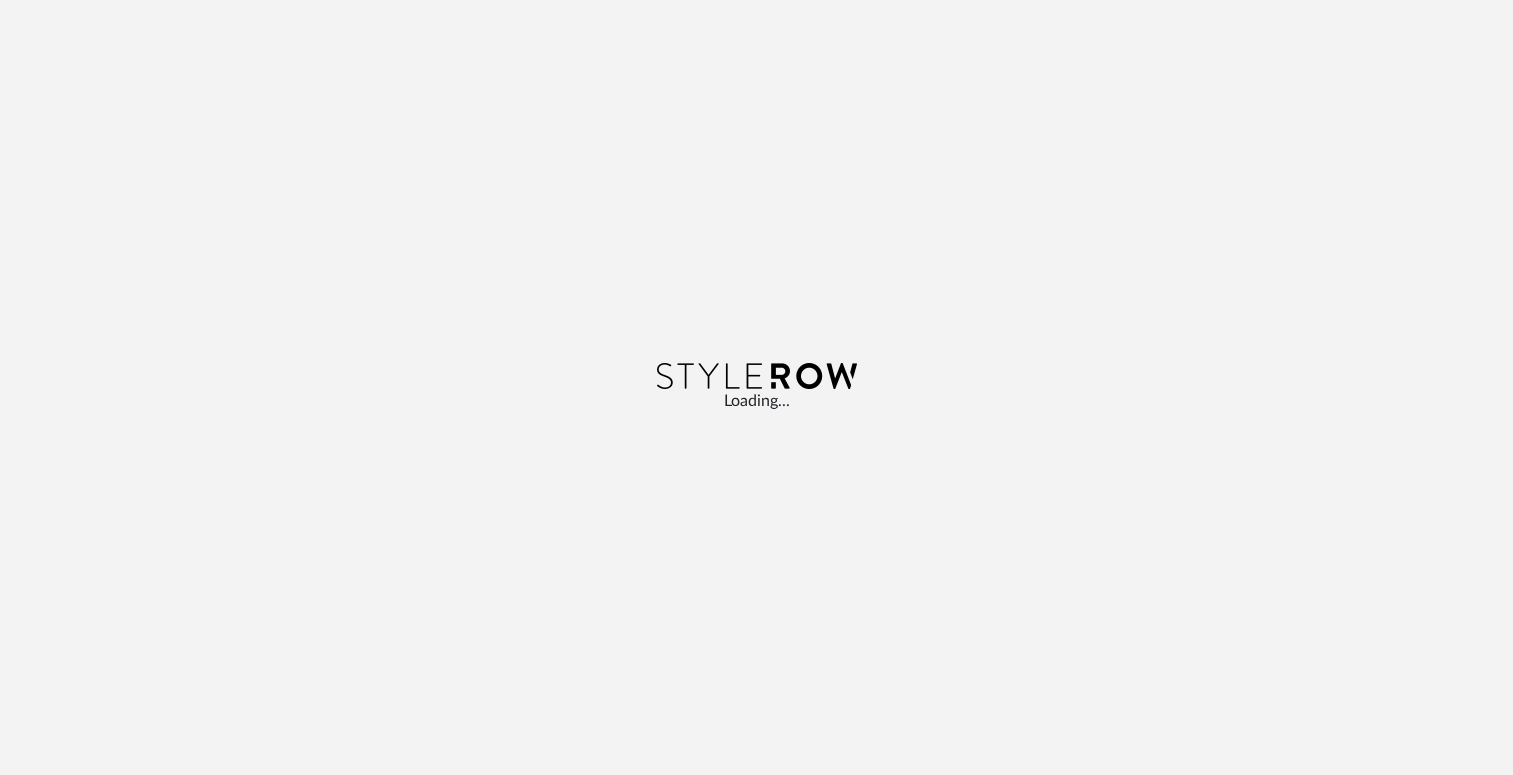 scroll, scrollTop: 0, scrollLeft: 0, axis: both 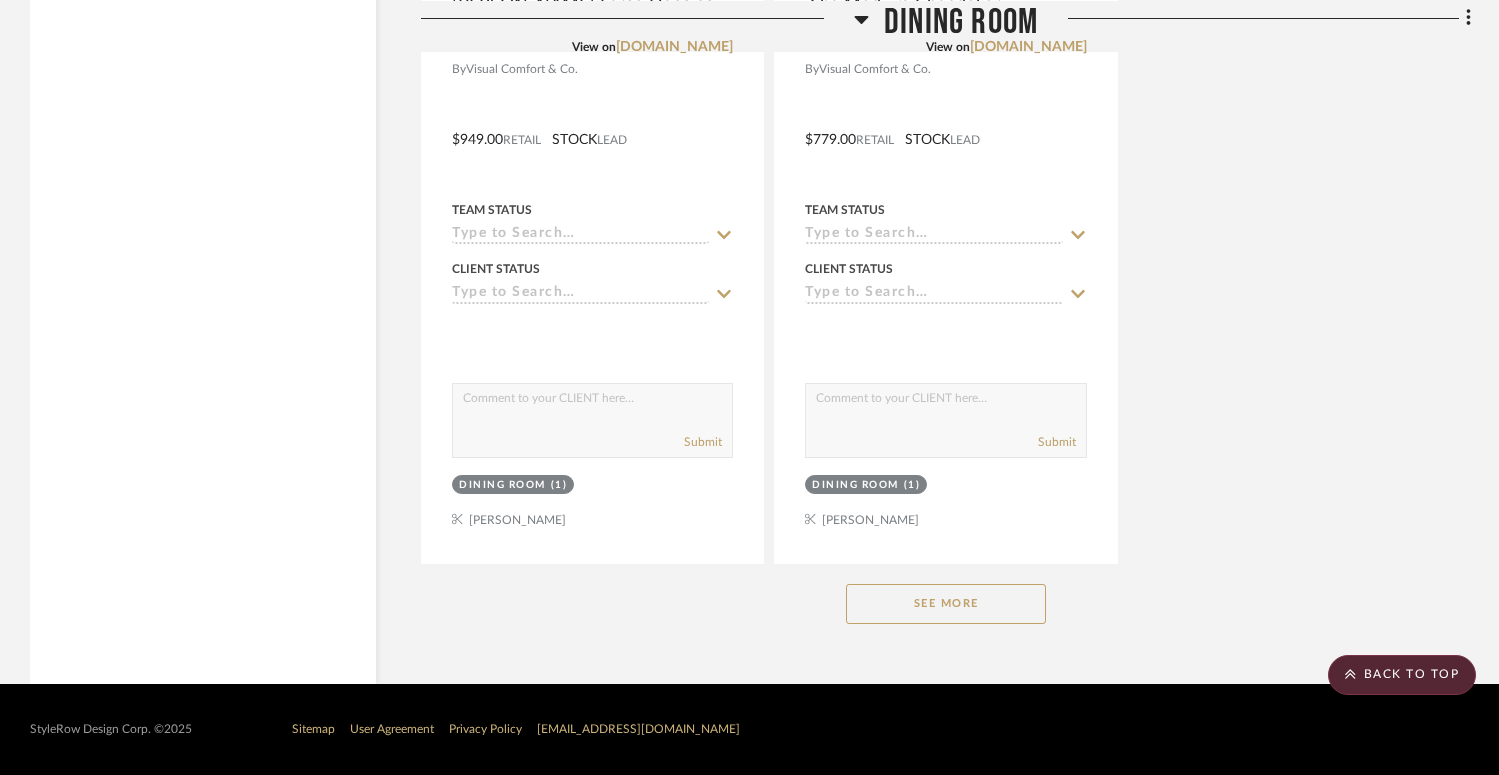click on "See More" 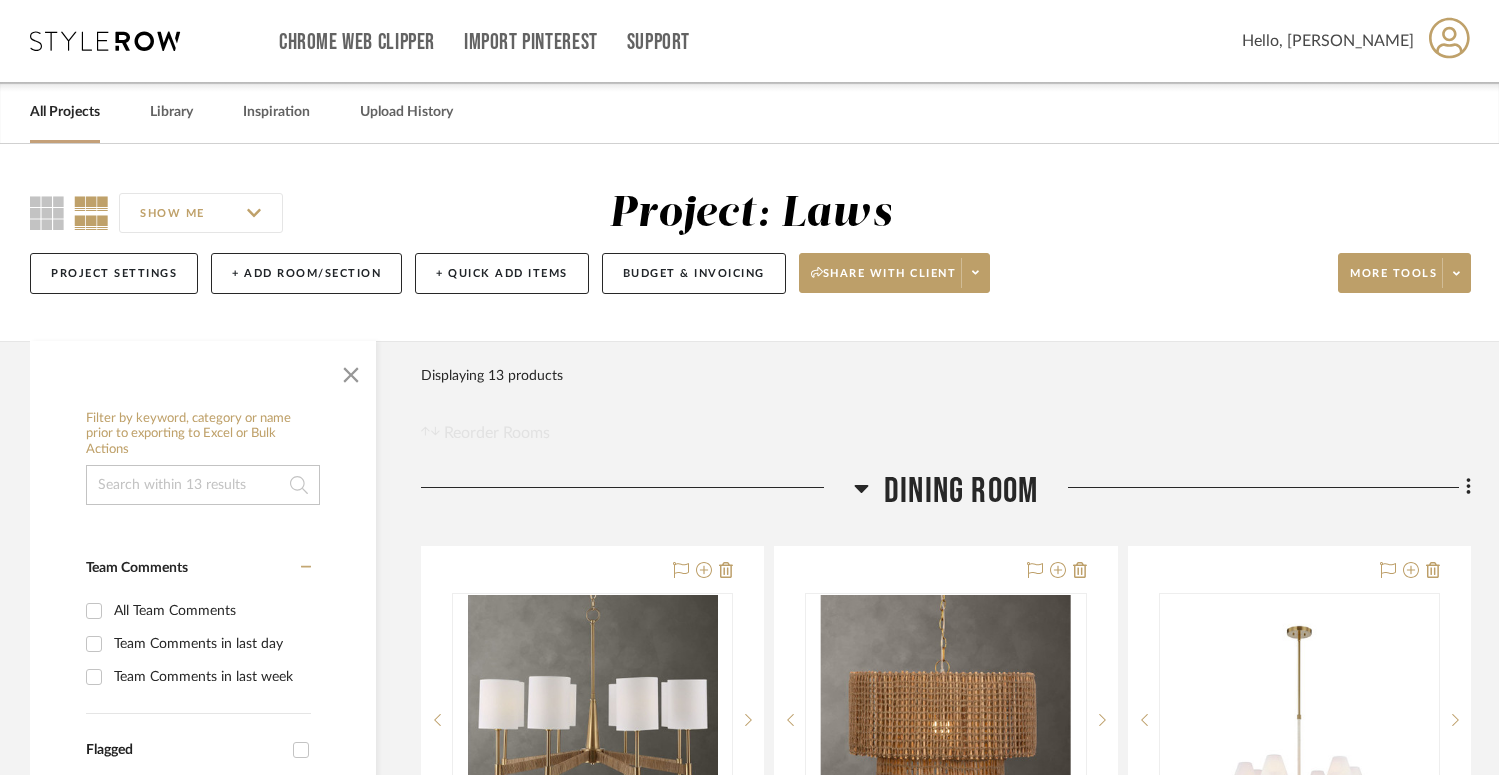 scroll, scrollTop: 0, scrollLeft: 0, axis: both 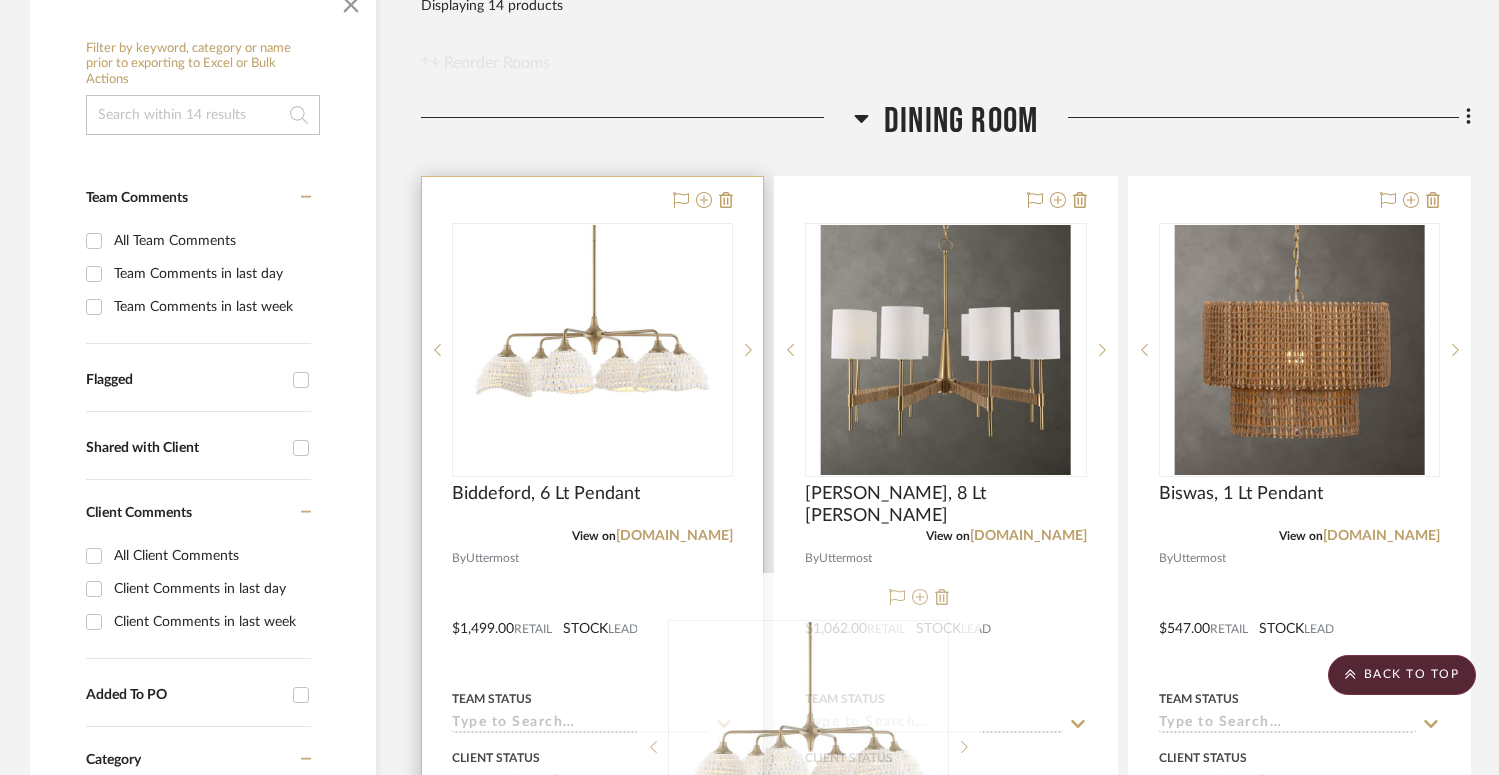 type 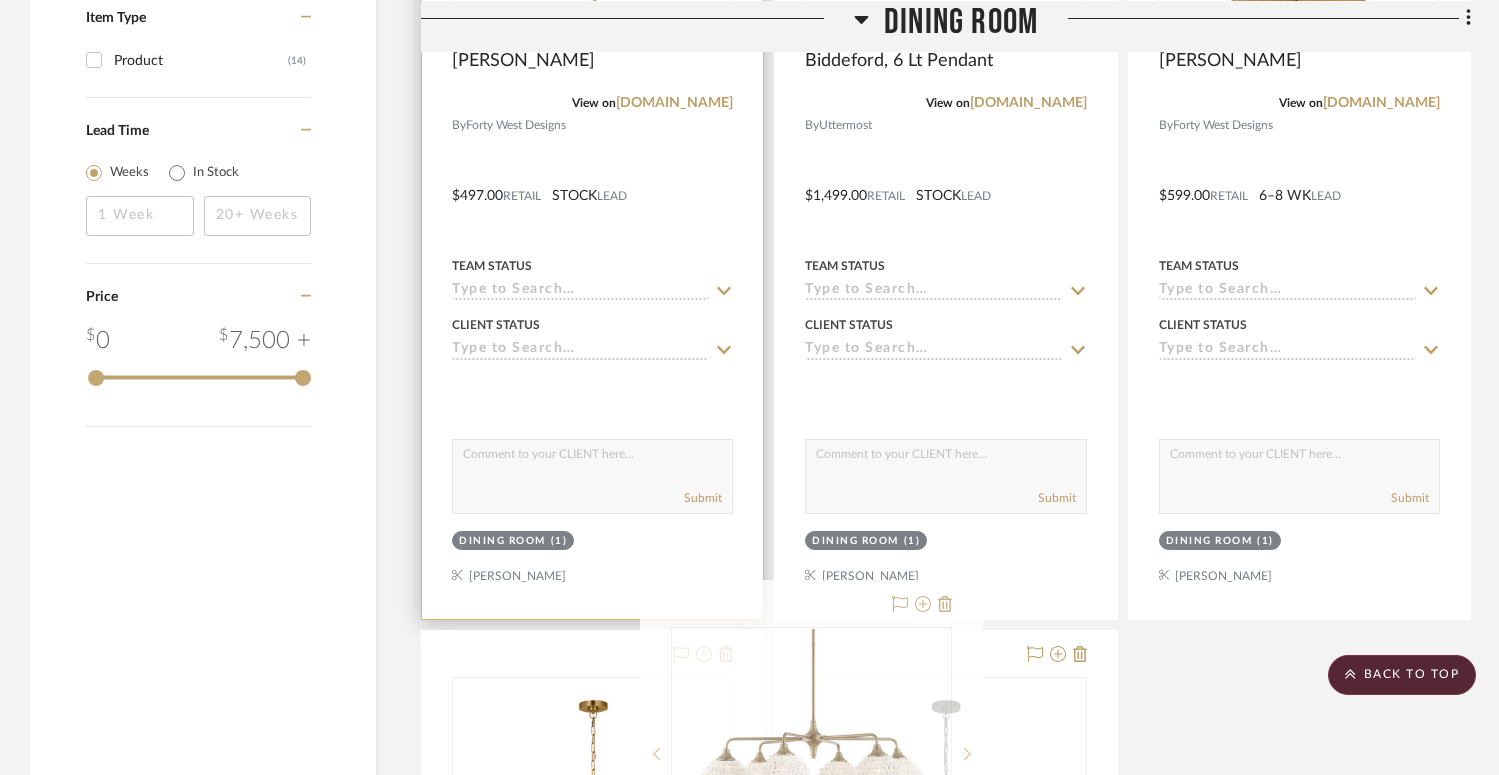 scroll, scrollTop: 1700, scrollLeft: 0, axis: vertical 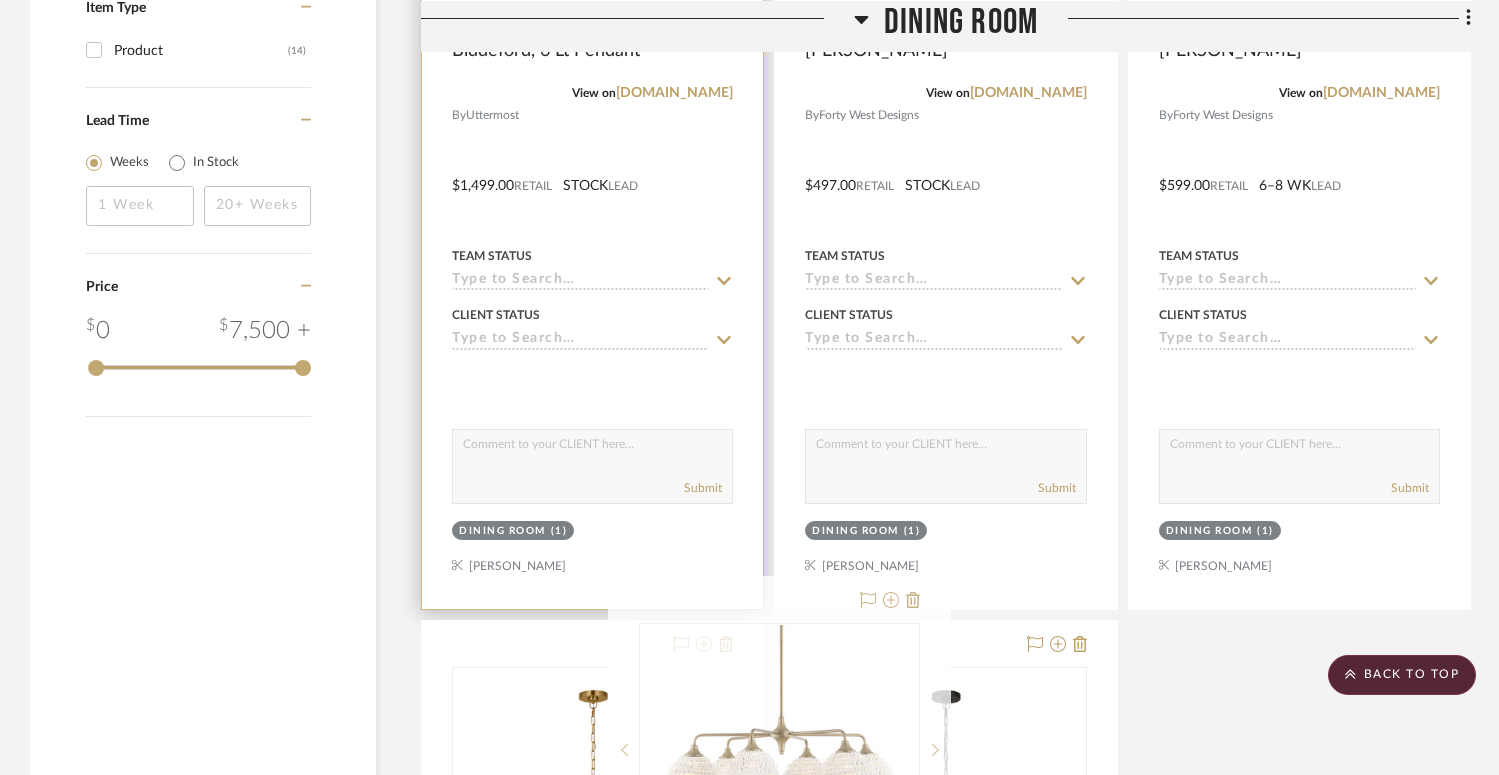 drag, startPoint x: 557, startPoint y: 197, endPoint x: 728, endPoint y: 598, distance: 435.93808 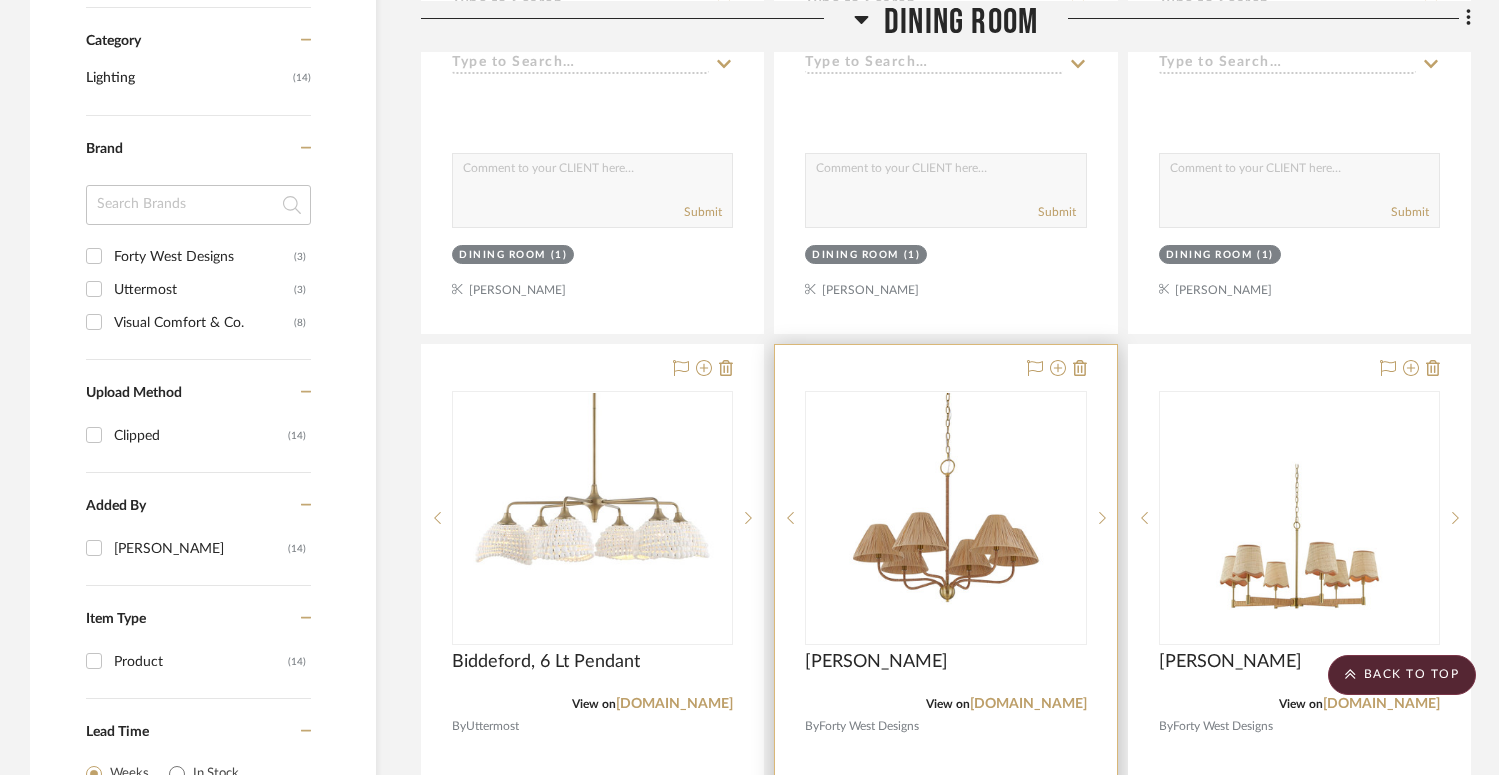 scroll, scrollTop: 1089, scrollLeft: 0, axis: vertical 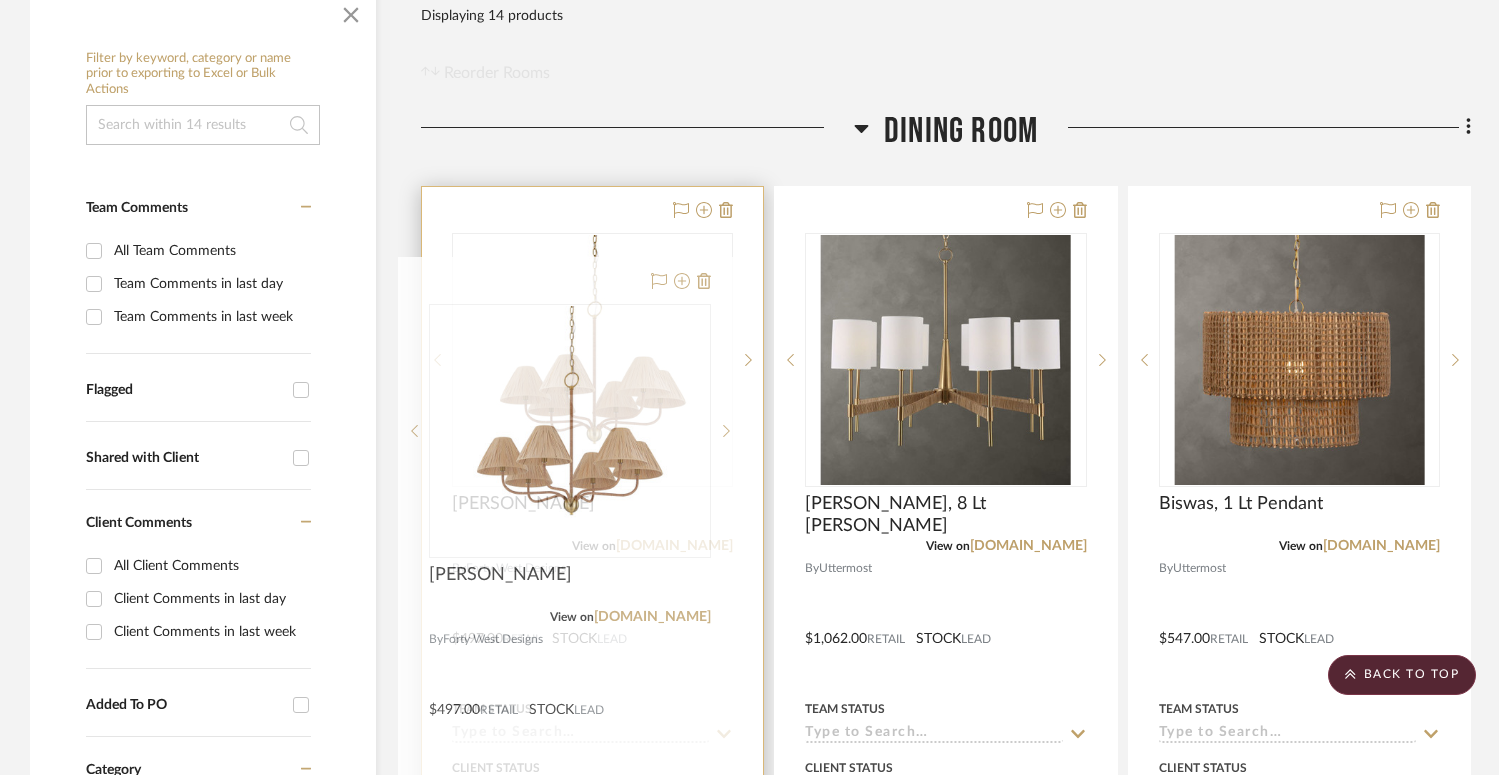 drag, startPoint x: 960, startPoint y: 364, endPoint x: 584, endPoint y: 278, distance: 385.70975 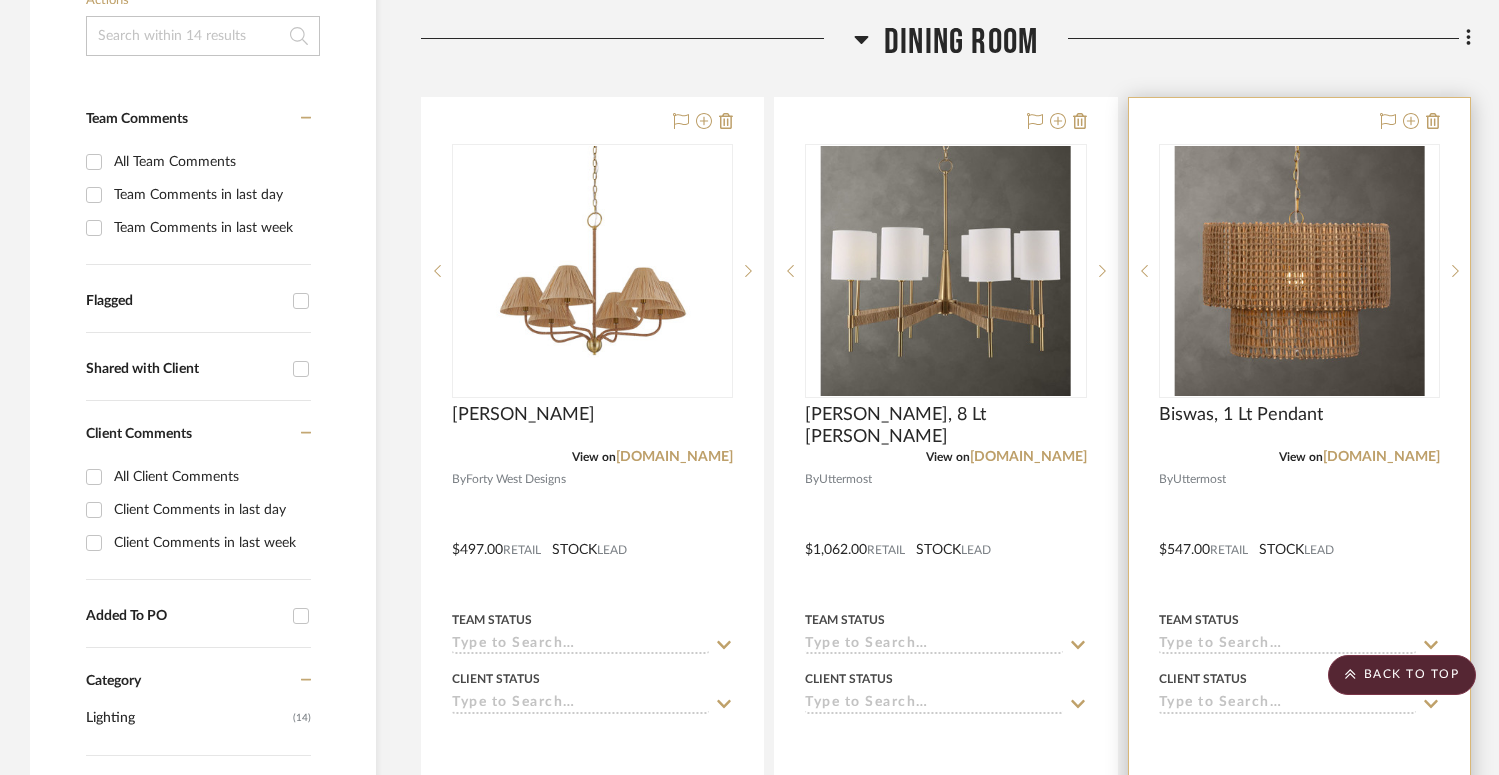 scroll, scrollTop: 448, scrollLeft: 0, axis: vertical 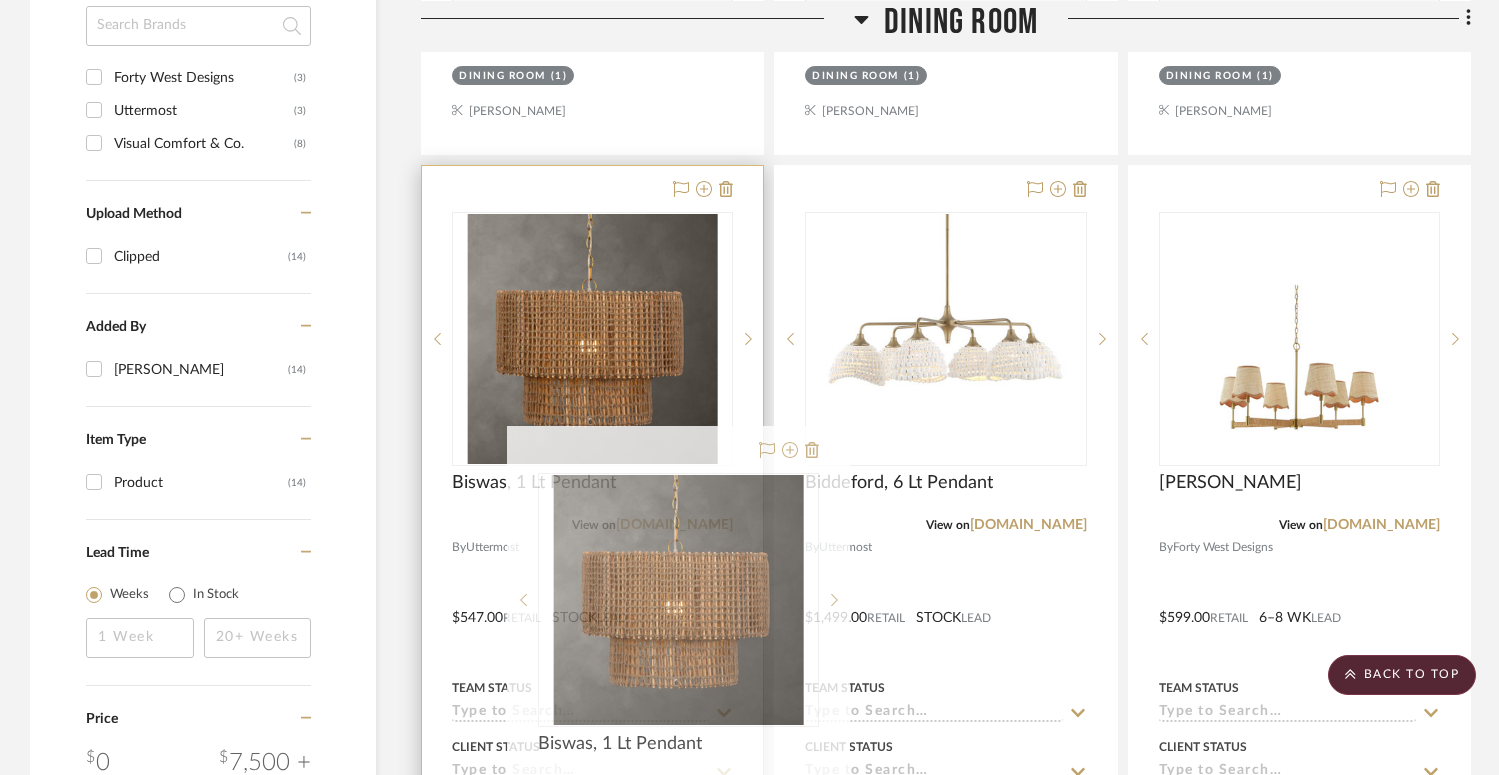 drag, startPoint x: 1305, startPoint y: 122, endPoint x: 684, endPoint y: 453, distance: 703.70593 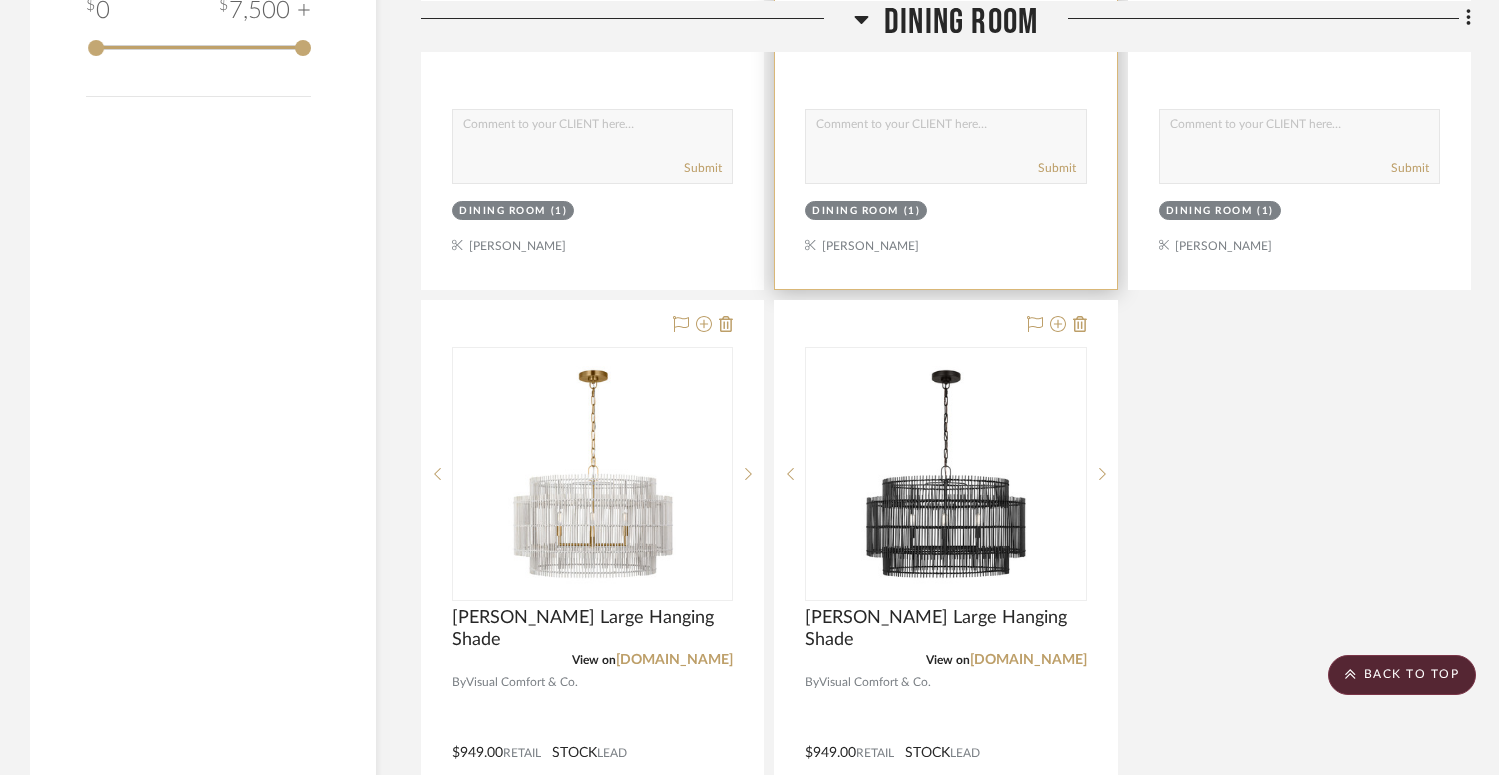 scroll, scrollTop: 2038, scrollLeft: 0, axis: vertical 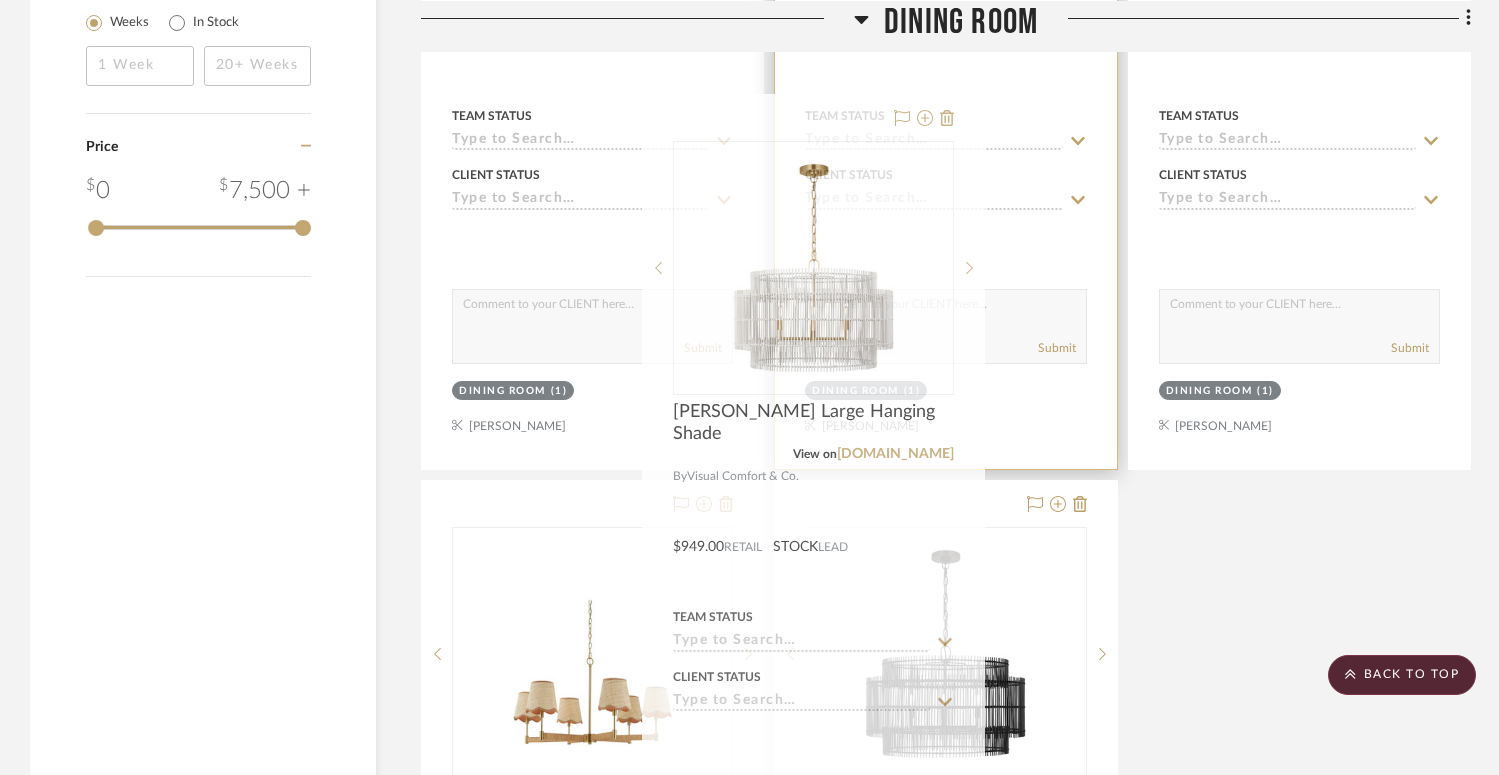 drag, startPoint x: 615, startPoint y: 331, endPoint x: 864, endPoint y: 149, distance: 308.4234 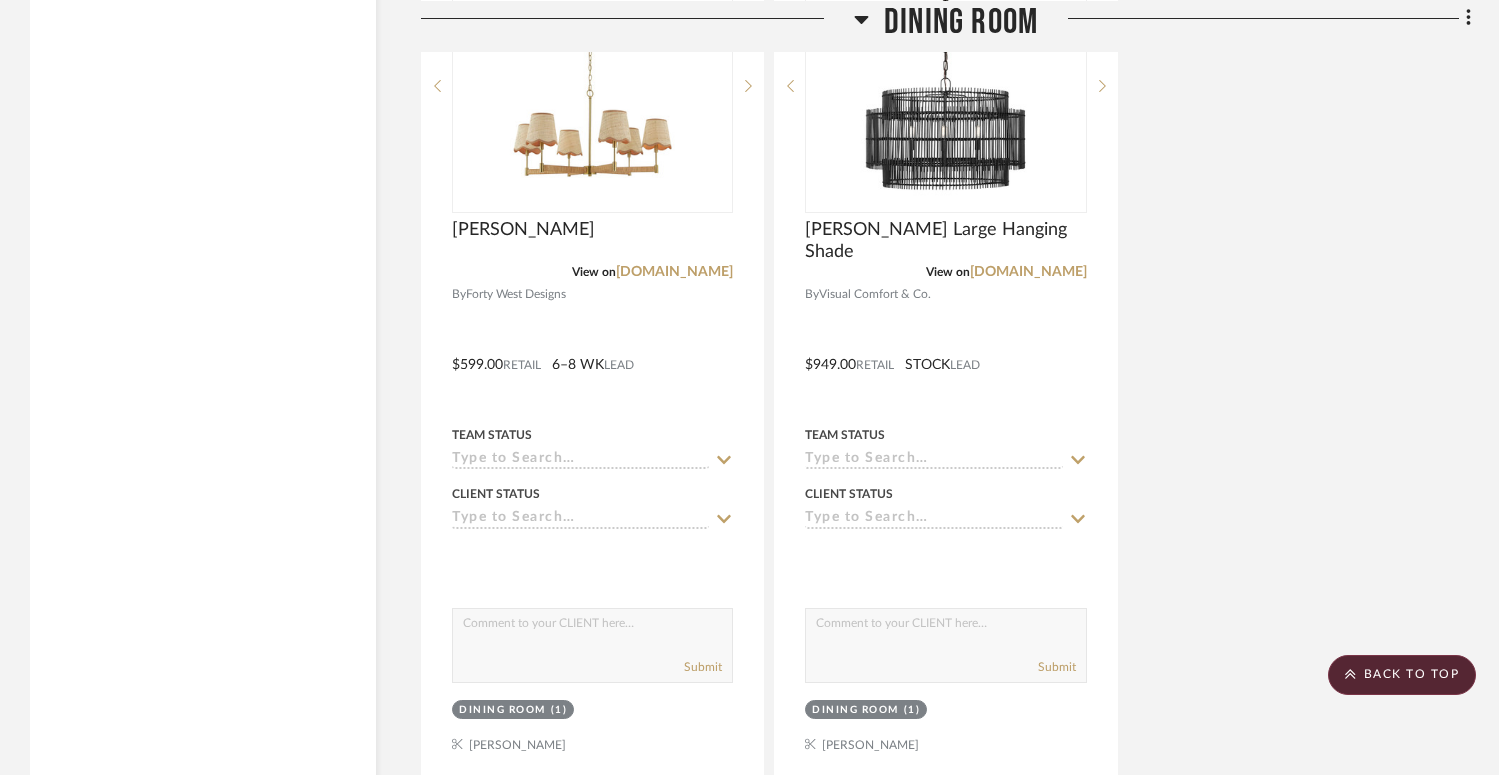 scroll, scrollTop: 2482, scrollLeft: 0, axis: vertical 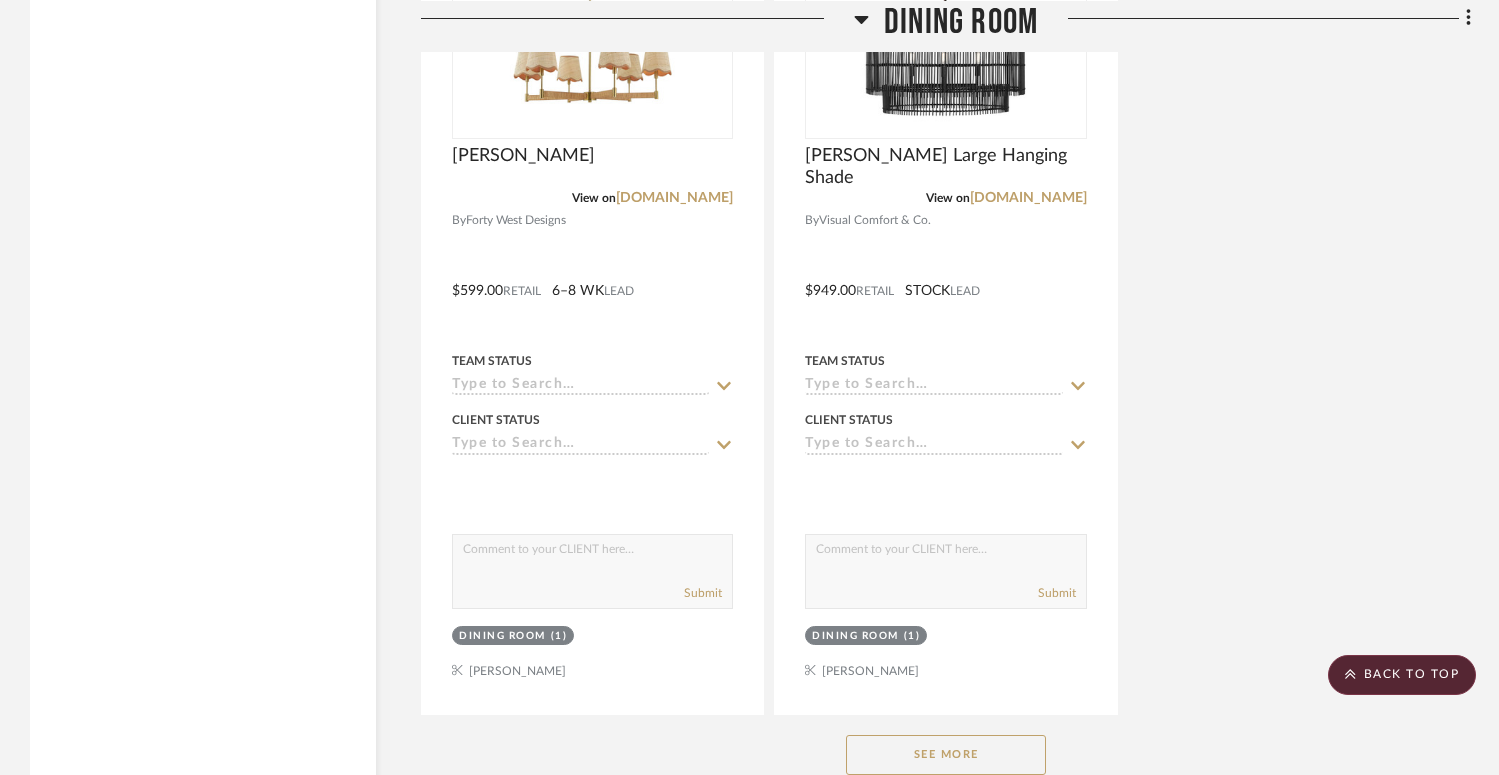click on "See More" 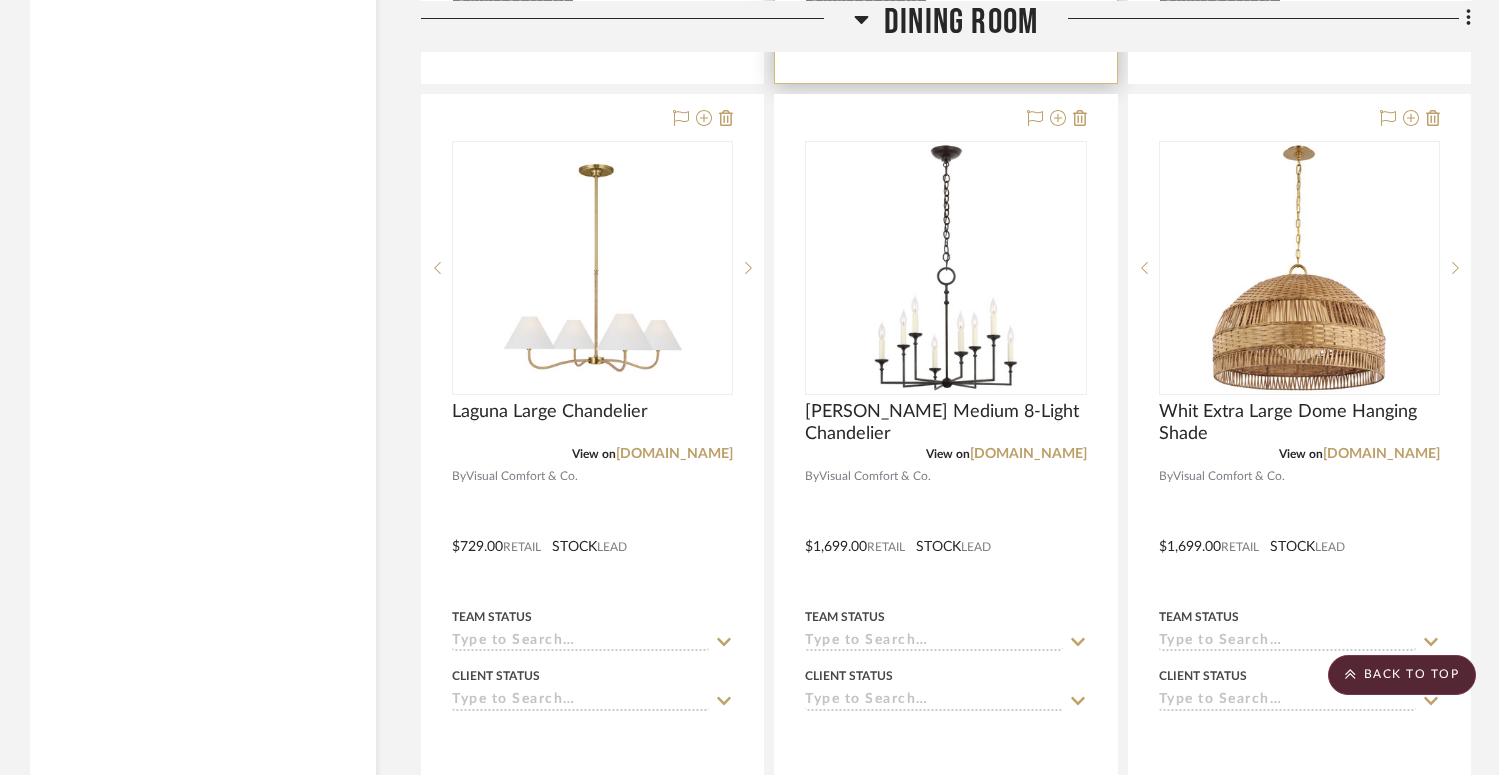 scroll, scrollTop: 3114, scrollLeft: 0, axis: vertical 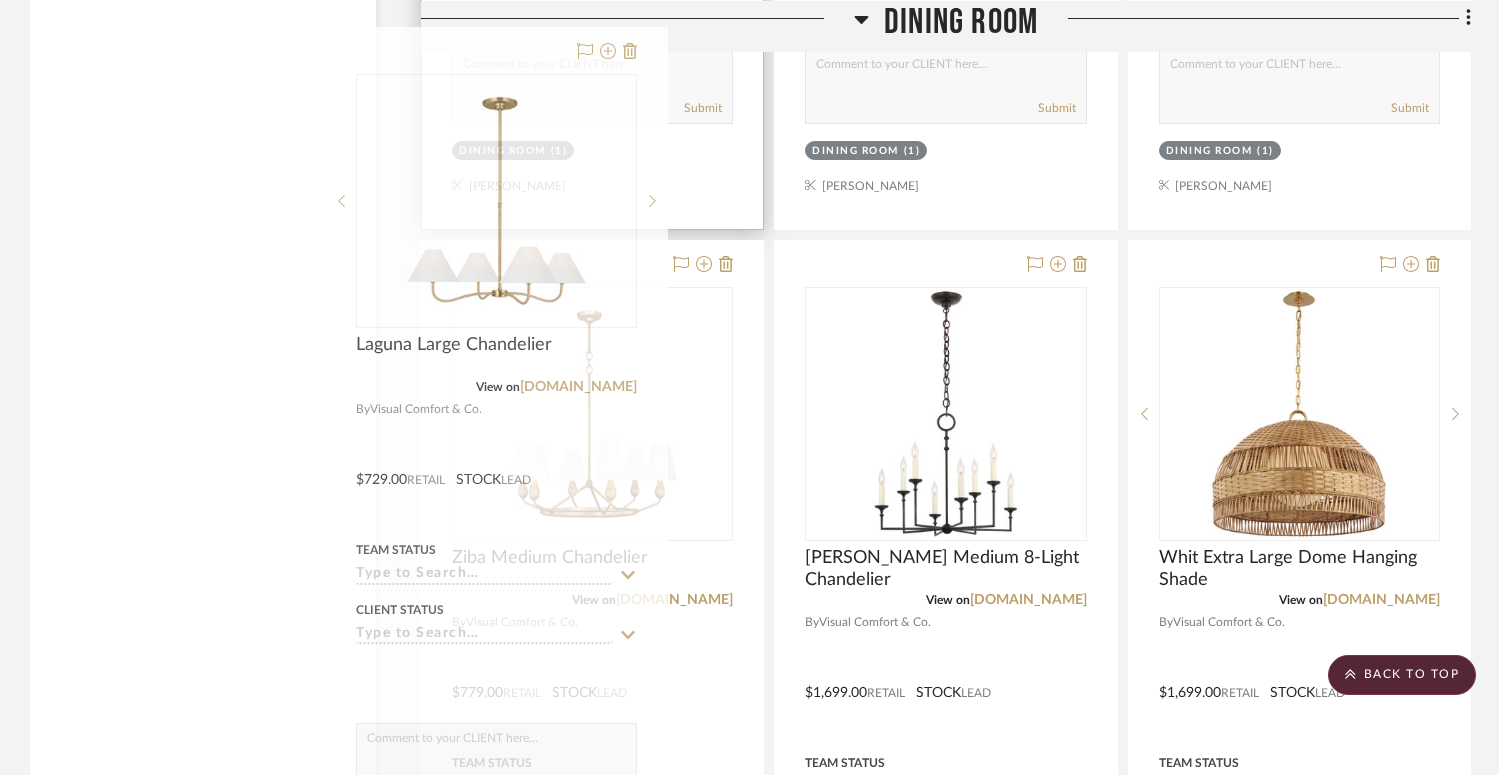 drag, startPoint x: 613, startPoint y: 121, endPoint x: 519, endPoint y: 56, distance: 114.28473 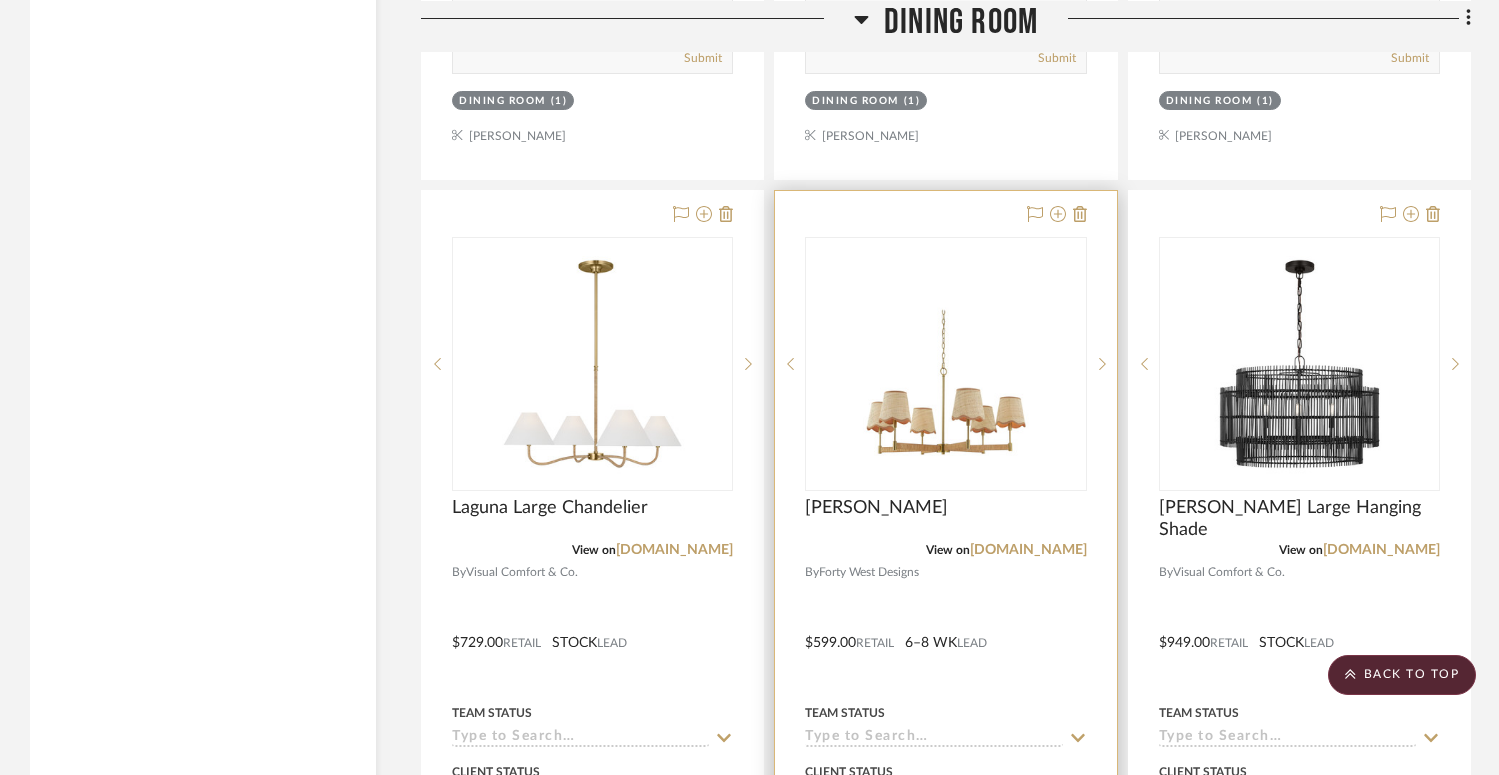 scroll, scrollTop: 2119, scrollLeft: 0, axis: vertical 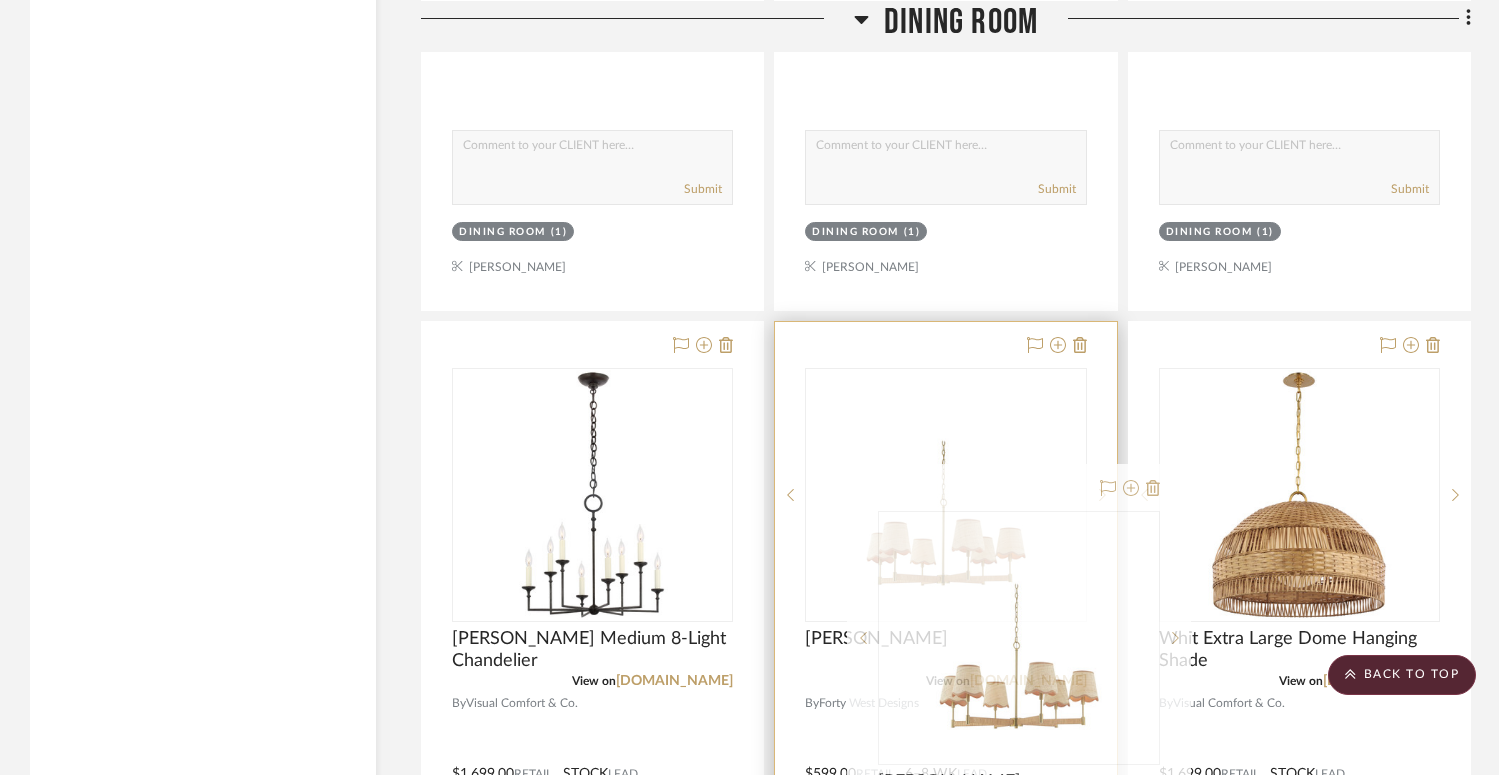 drag, startPoint x: 947, startPoint y: 211, endPoint x: 1024, endPoint y: 479, distance: 278.84225 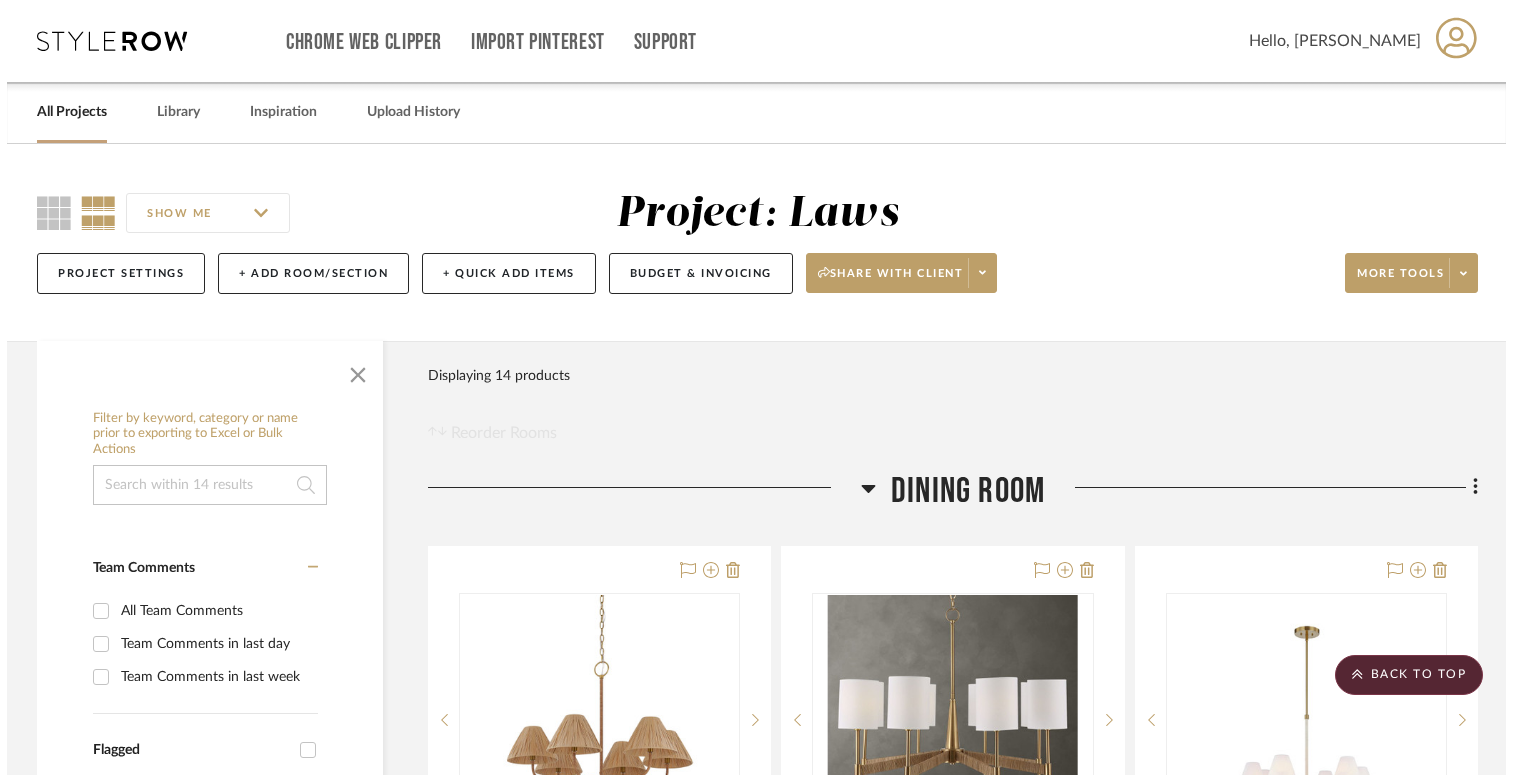 scroll, scrollTop: 0, scrollLeft: 0, axis: both 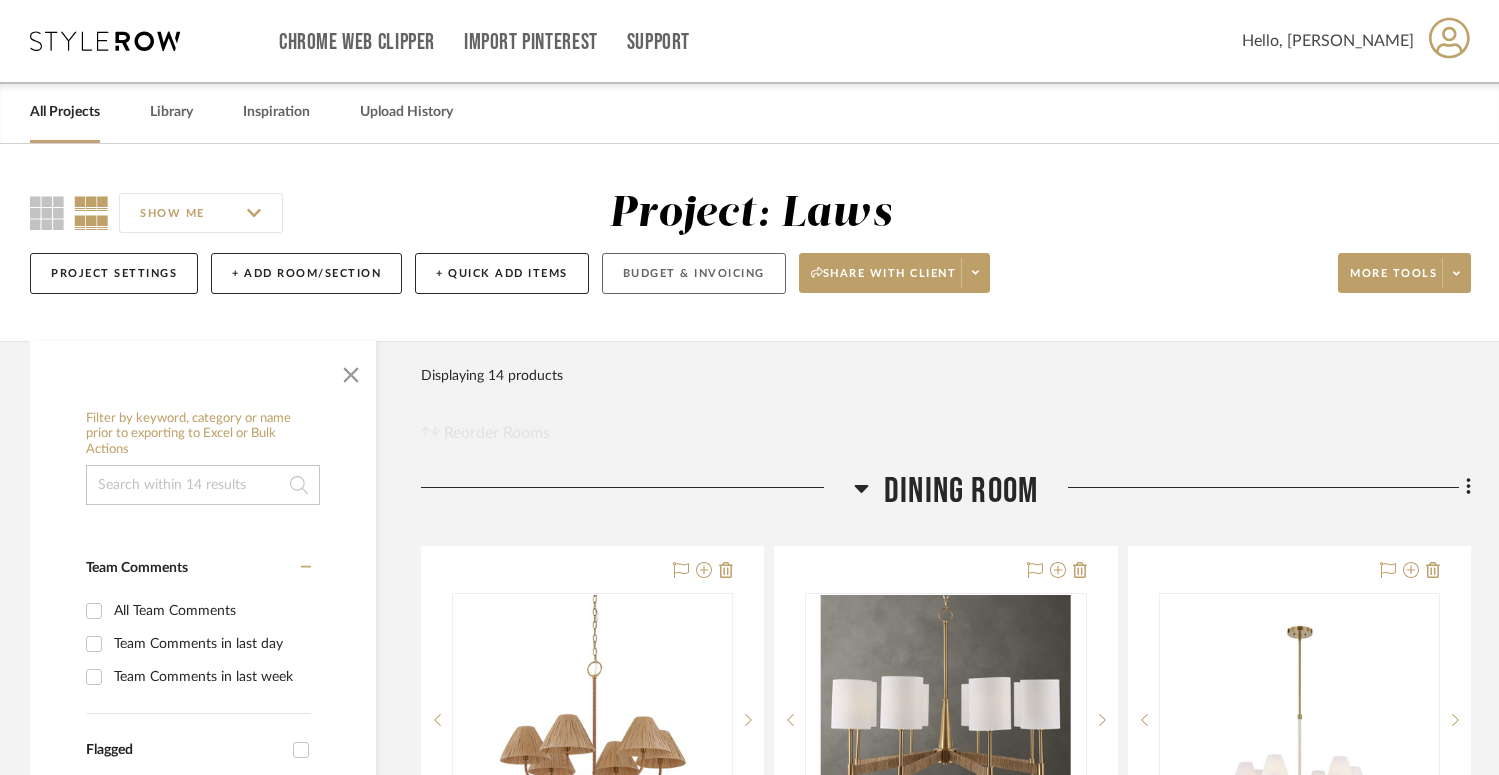 click on "Budget & Invoicing" 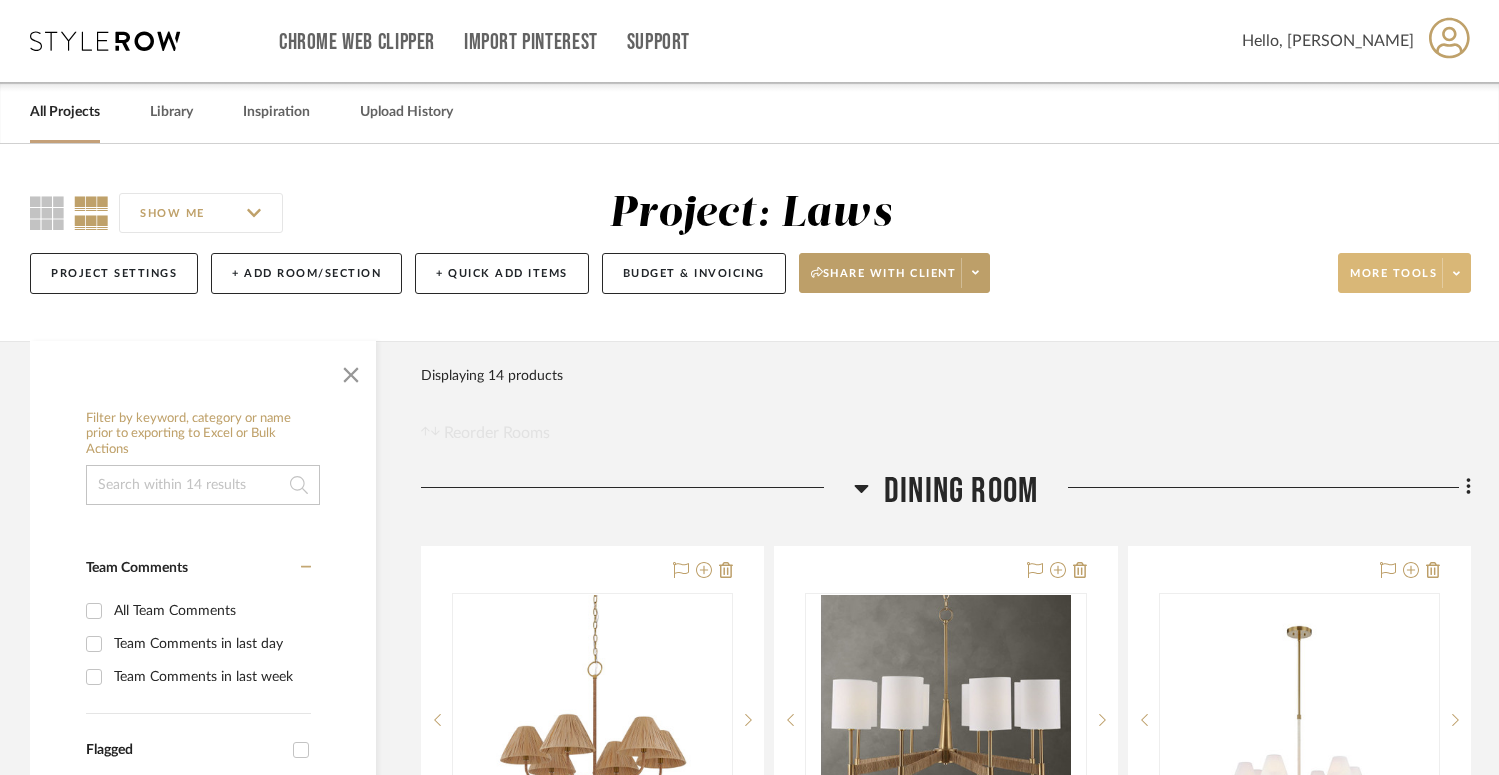 click on "More tools" 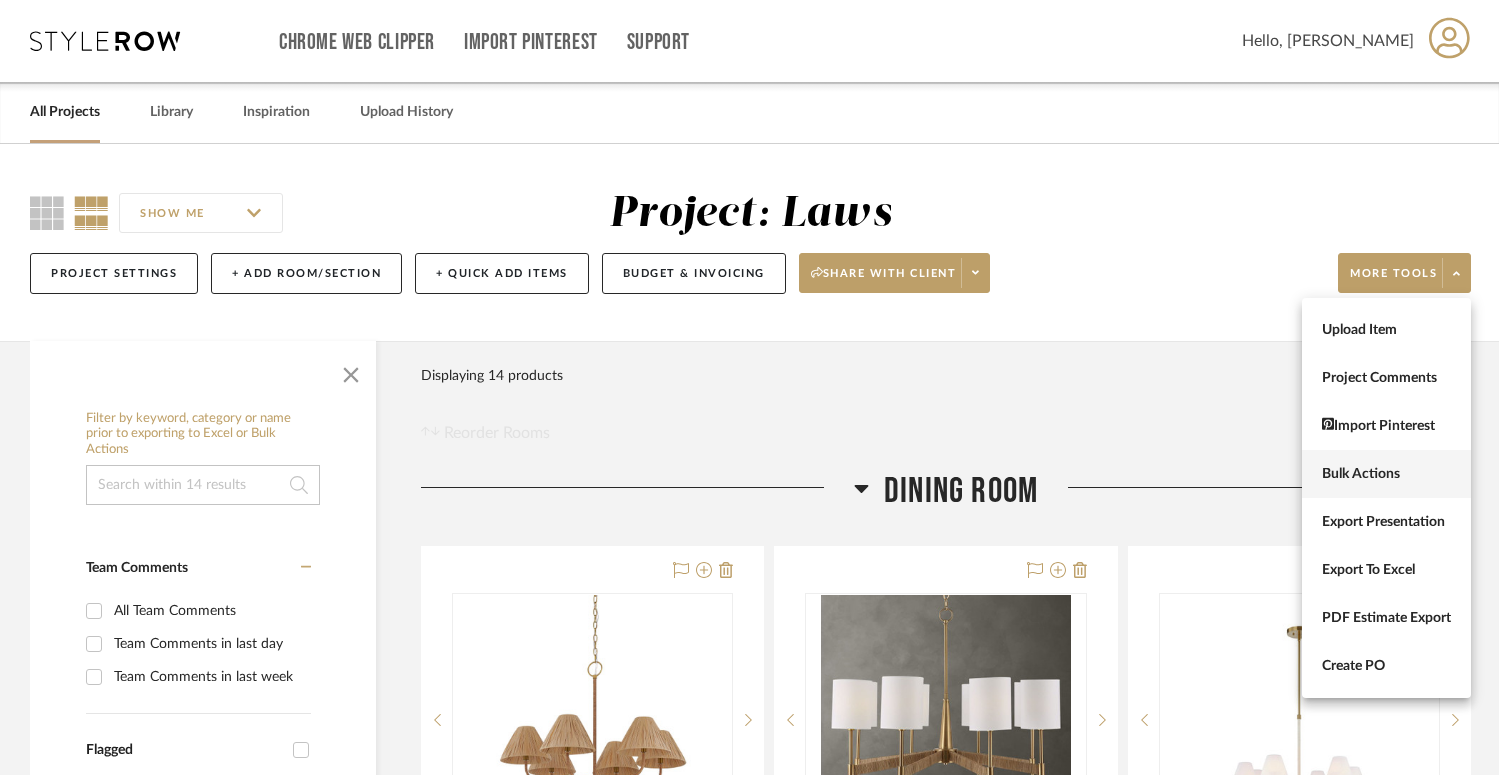click on "Bulk Actions" at bounding box center [1386, 474] 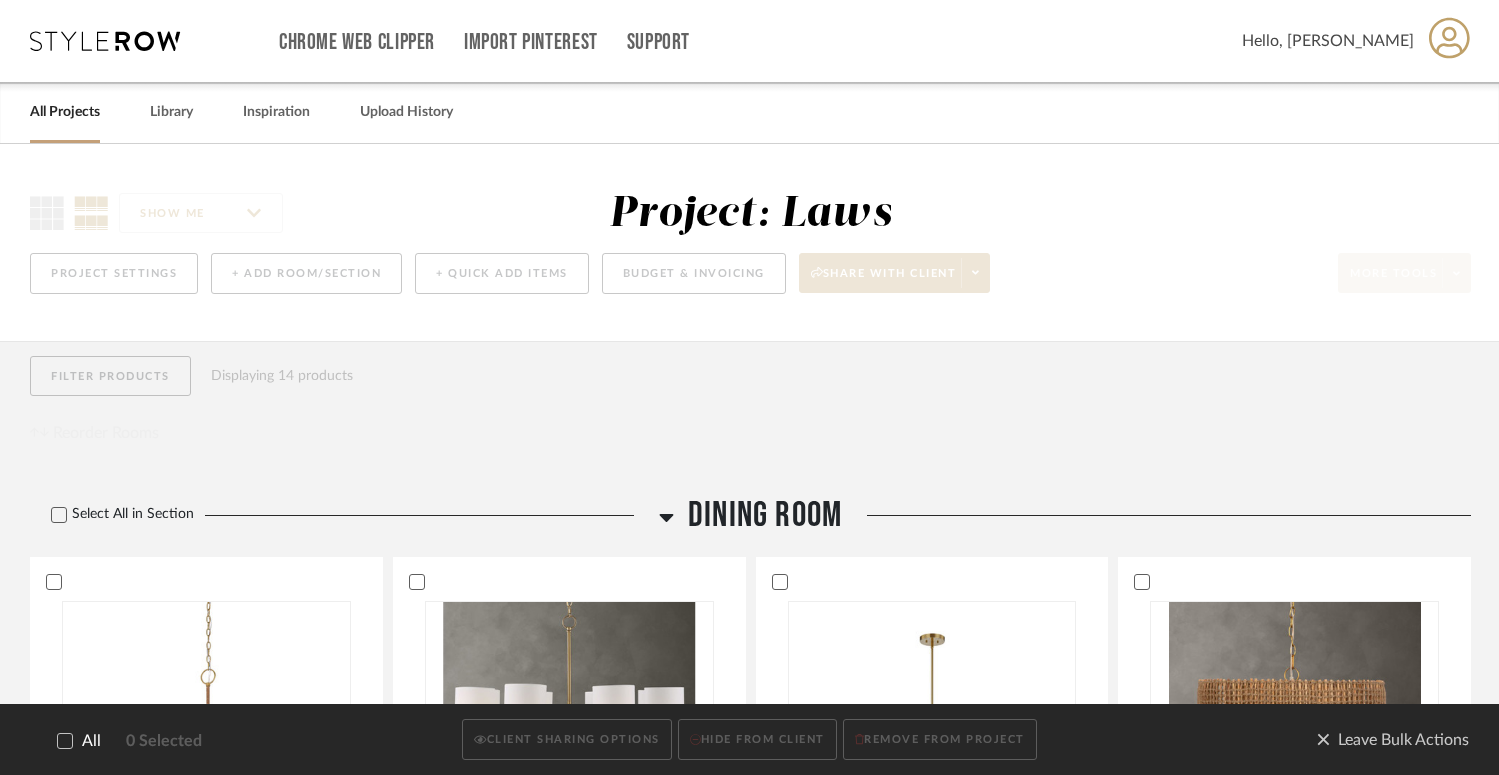 click 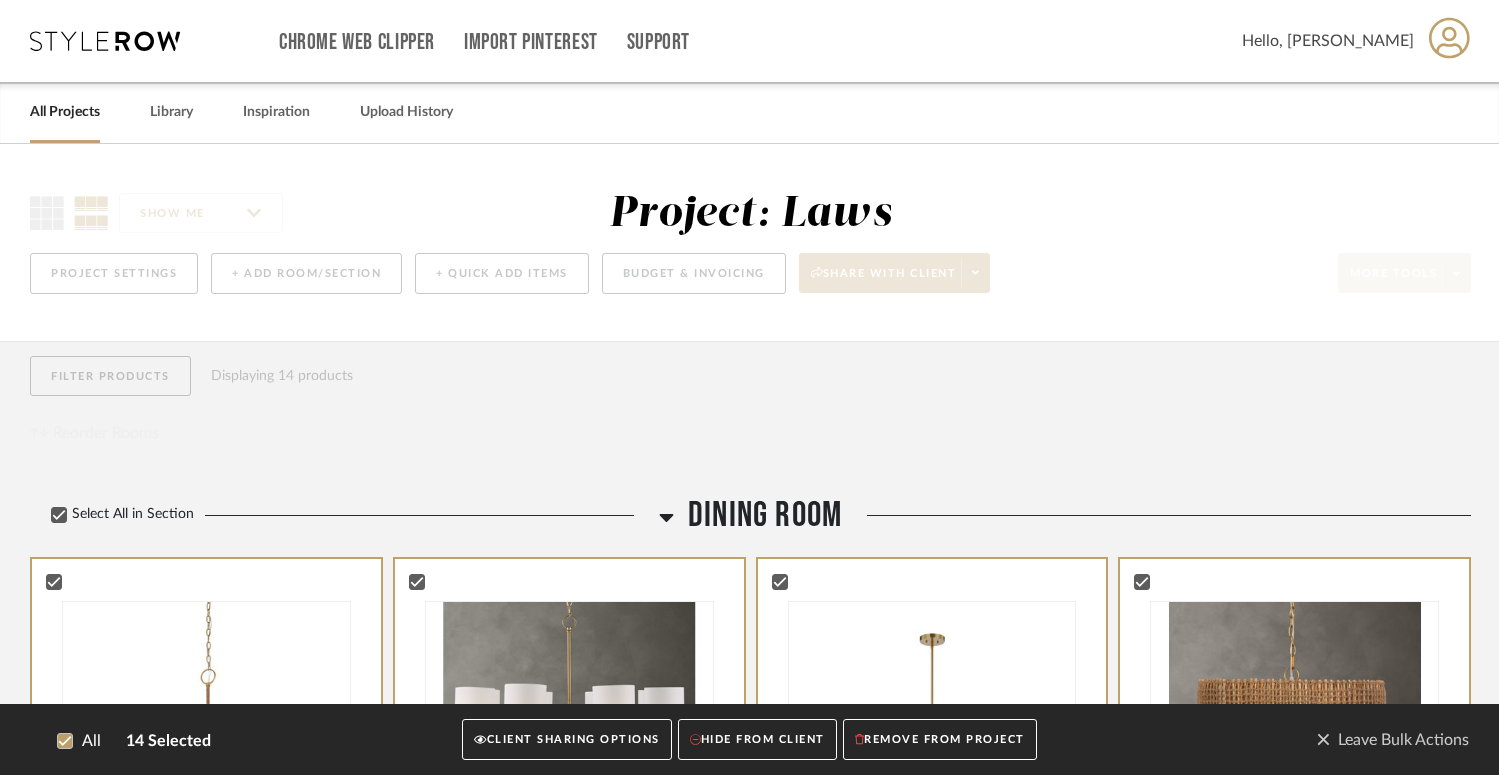 click on "CLIENT SHARING OPTIONS" 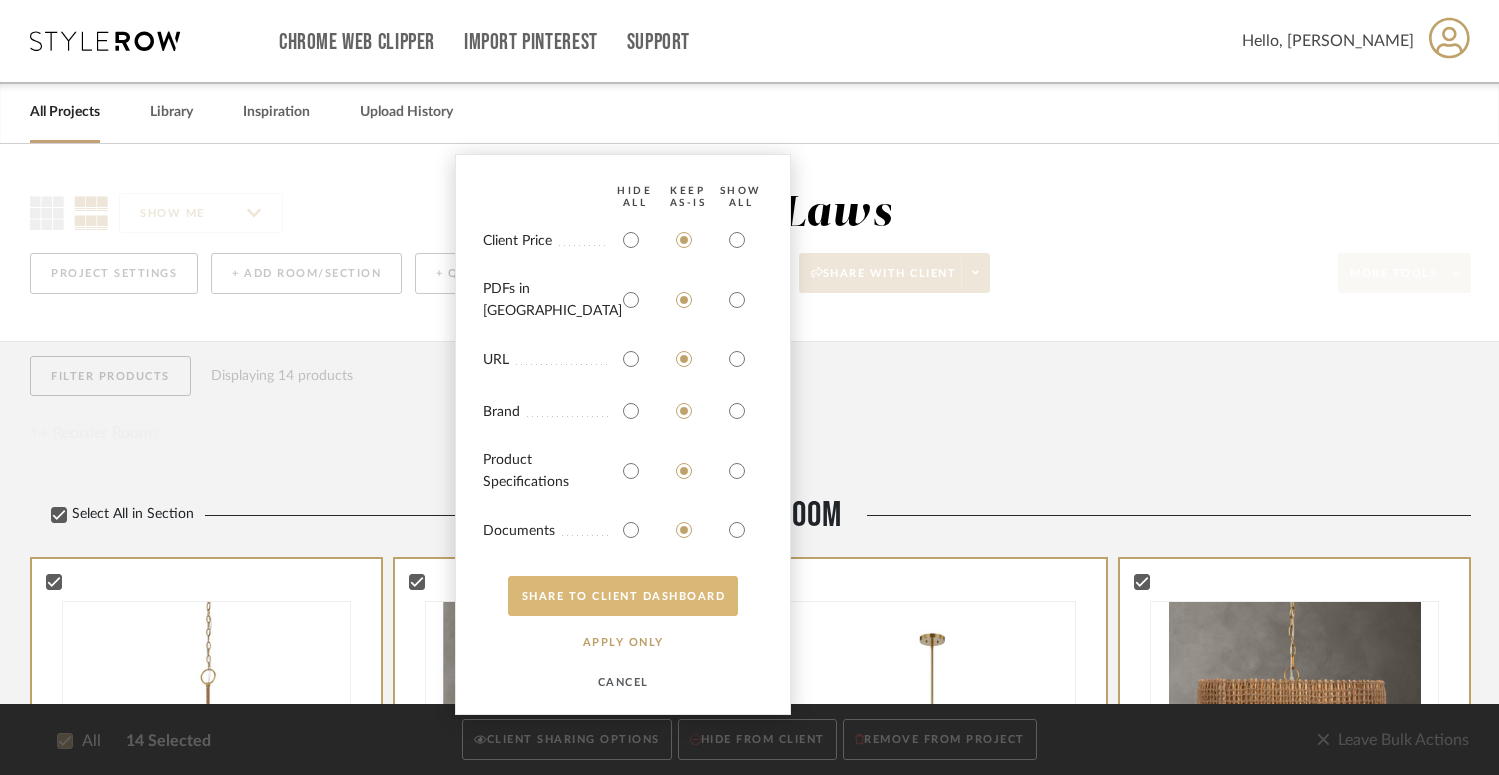 click on "SHARE TO CLIENT Dashboard" at bounding box center [623, 596] 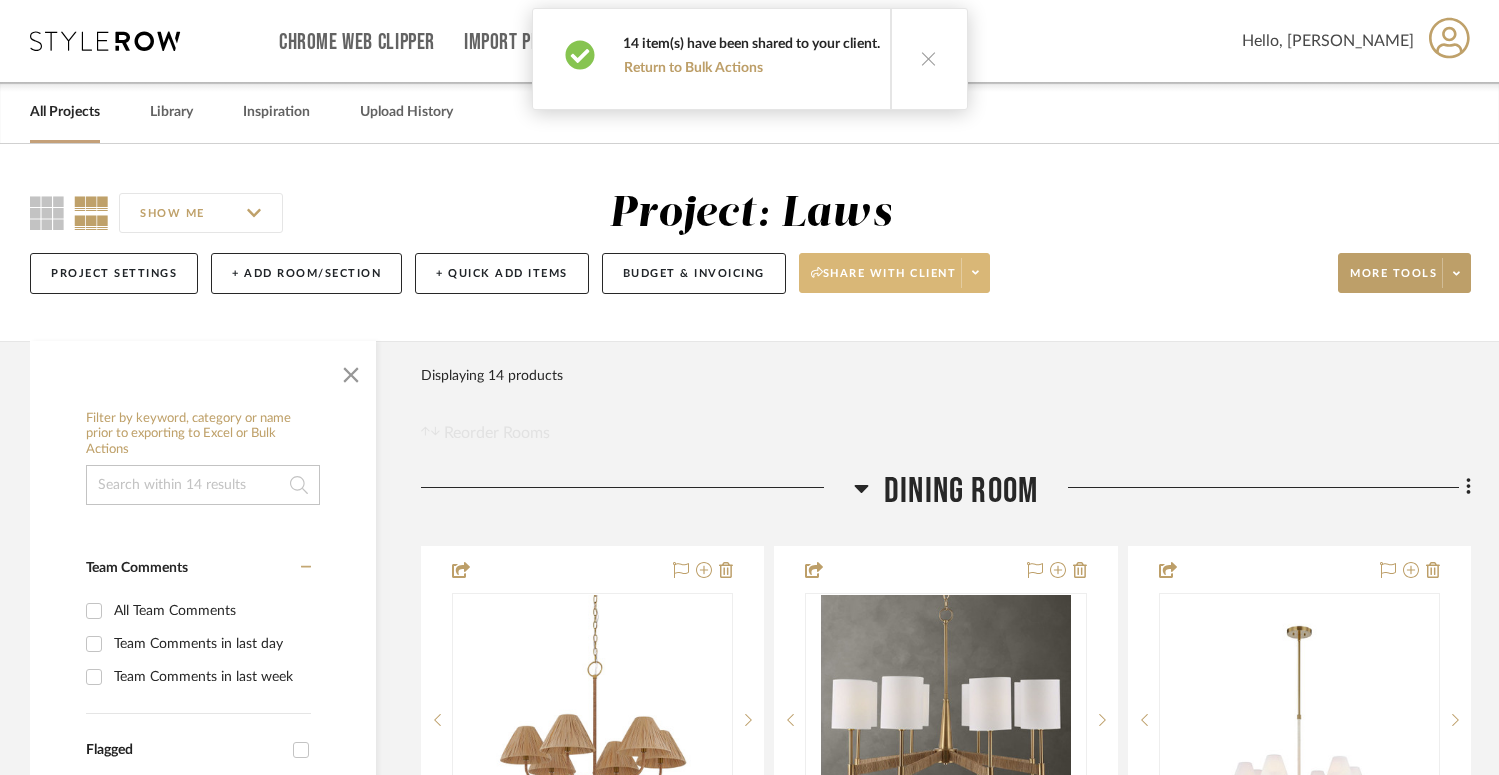 click on "Share with client" 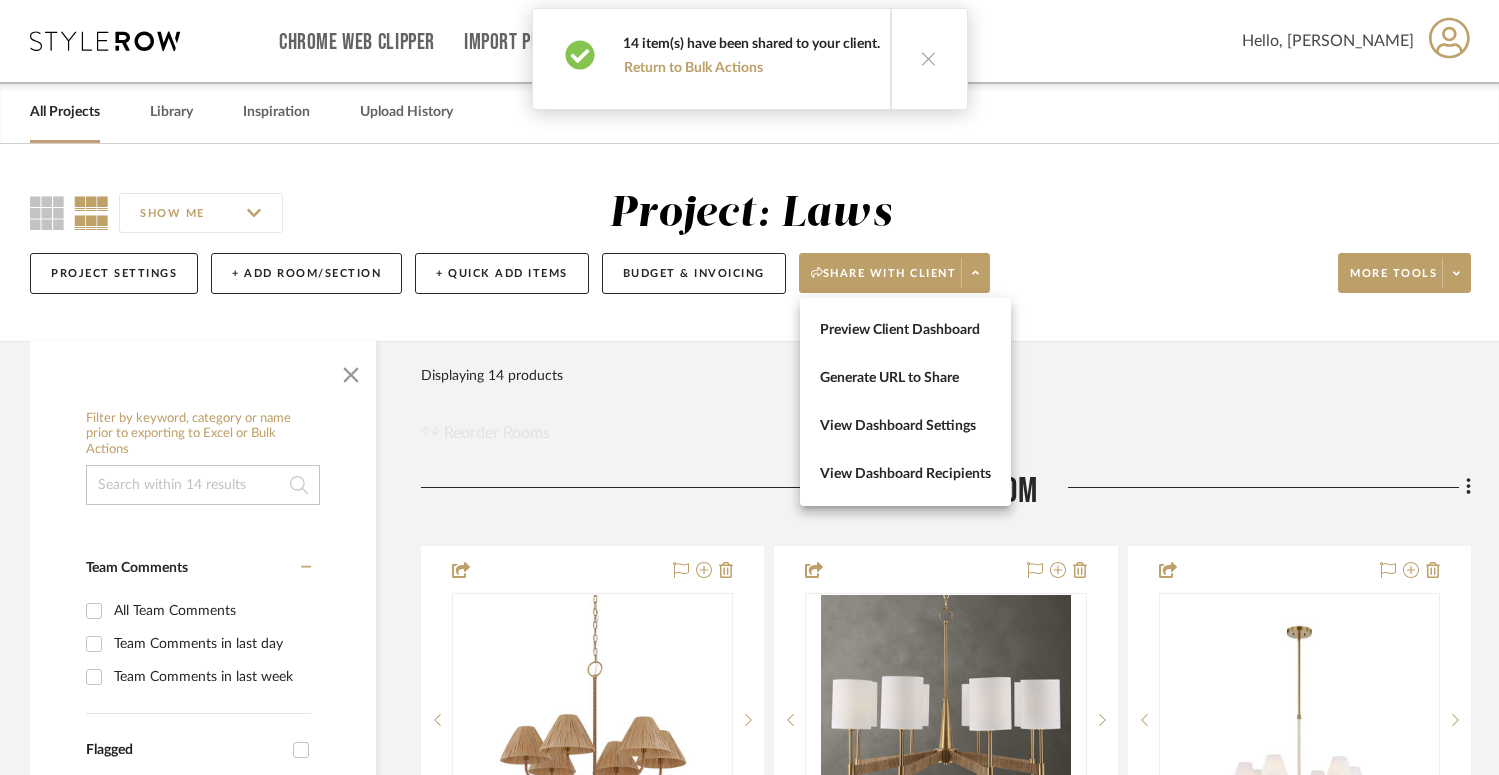 click at bounding box center [749, 387] 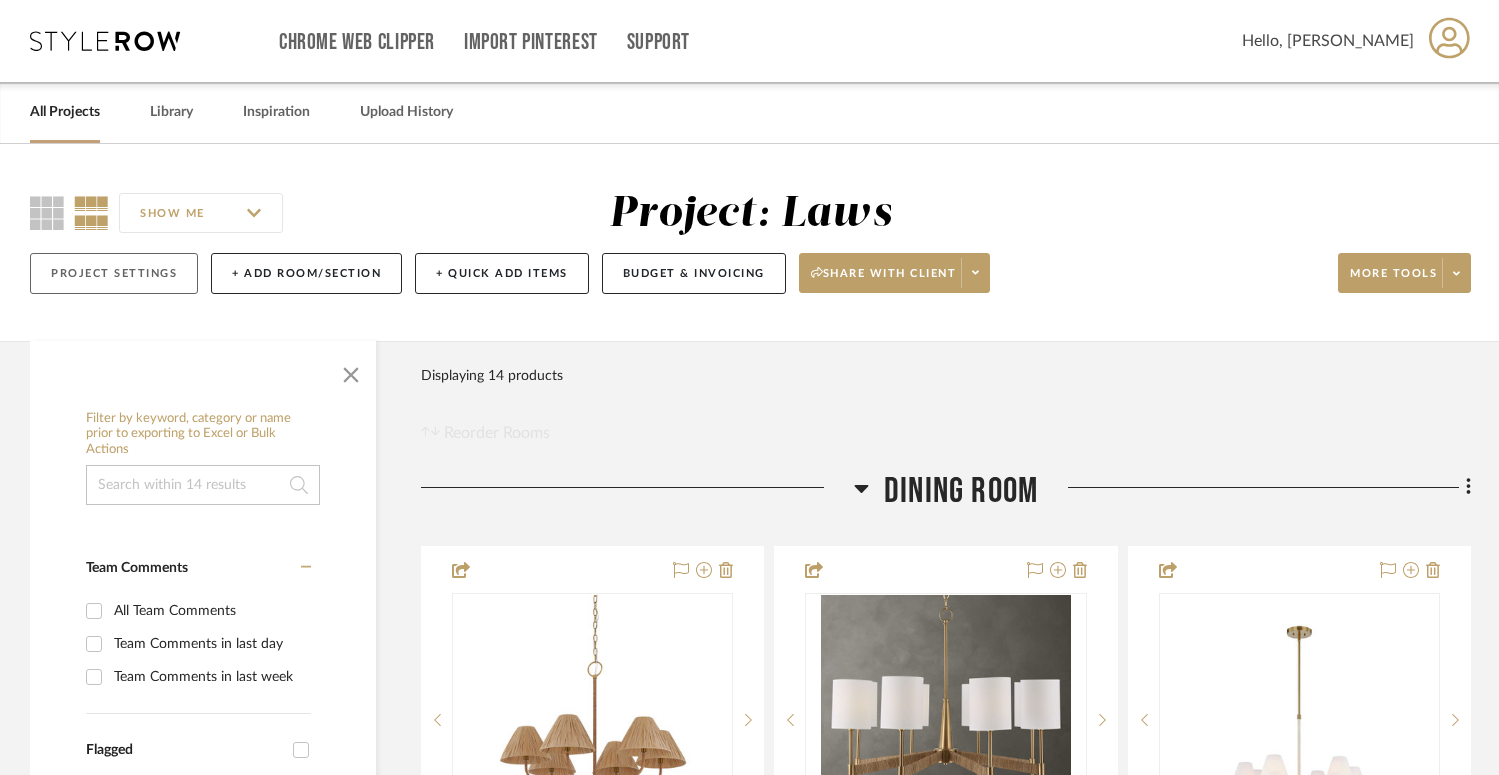 click on "Project Settings" 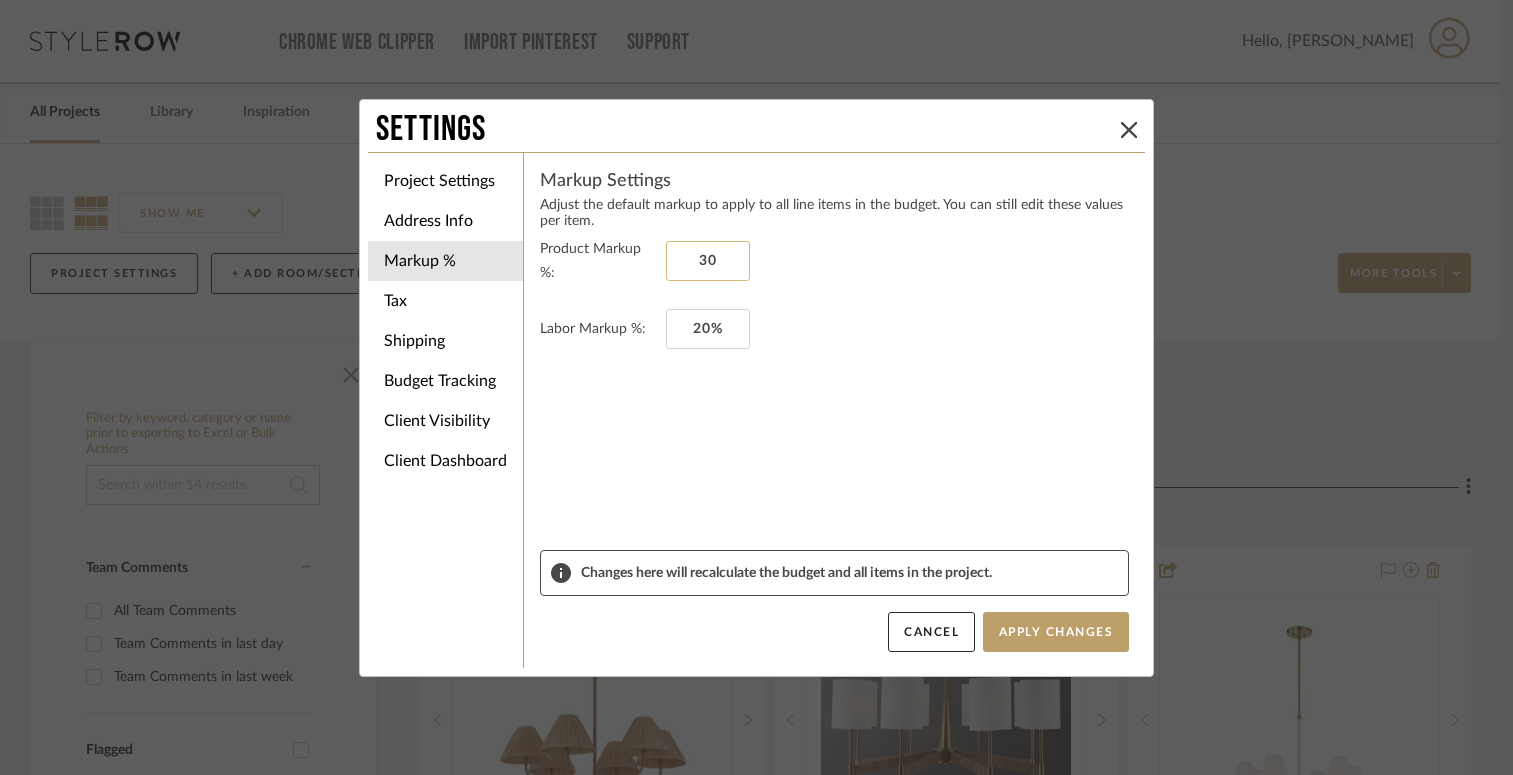 click on "30" at bounding box center [708, 261] 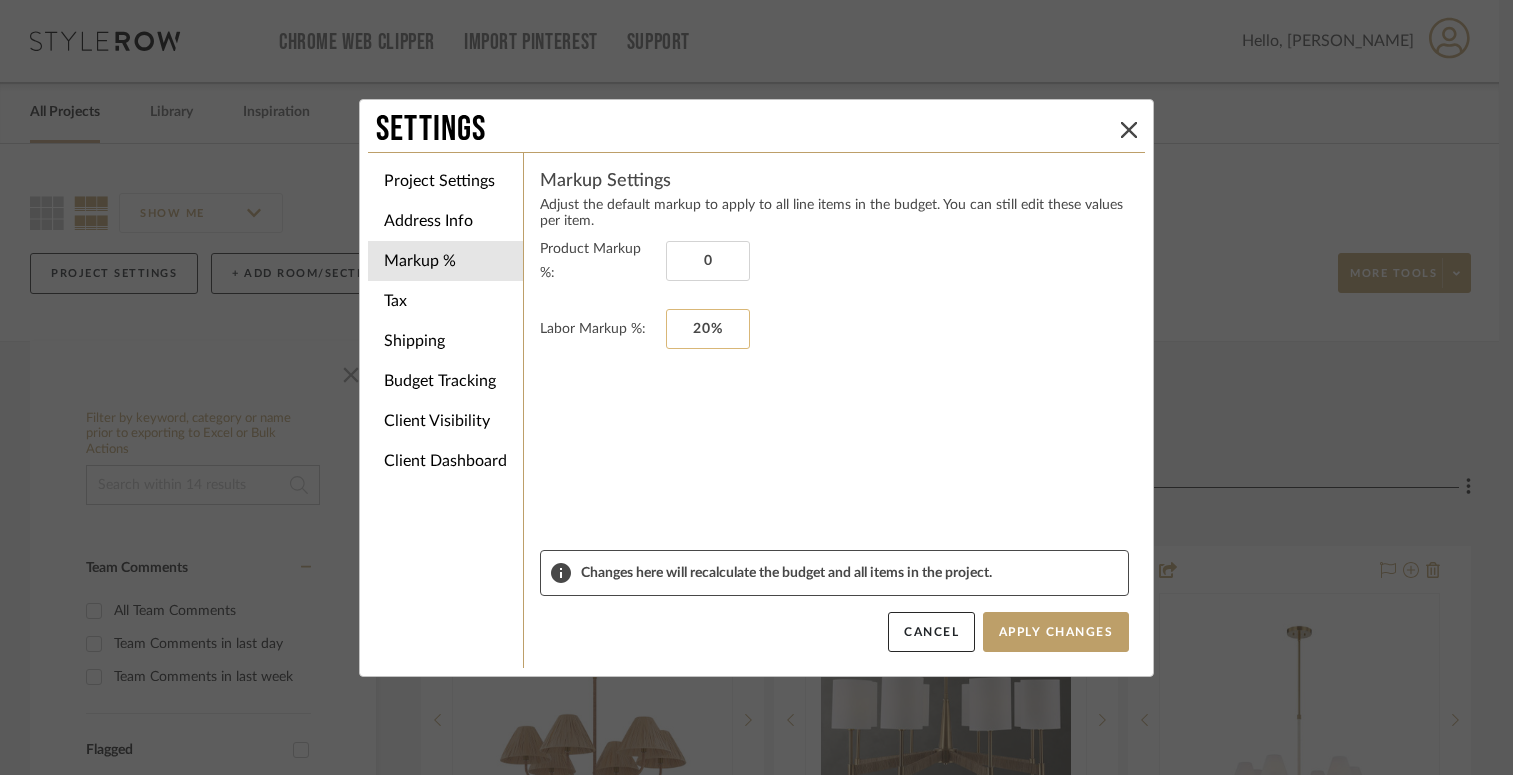 type on "0%" 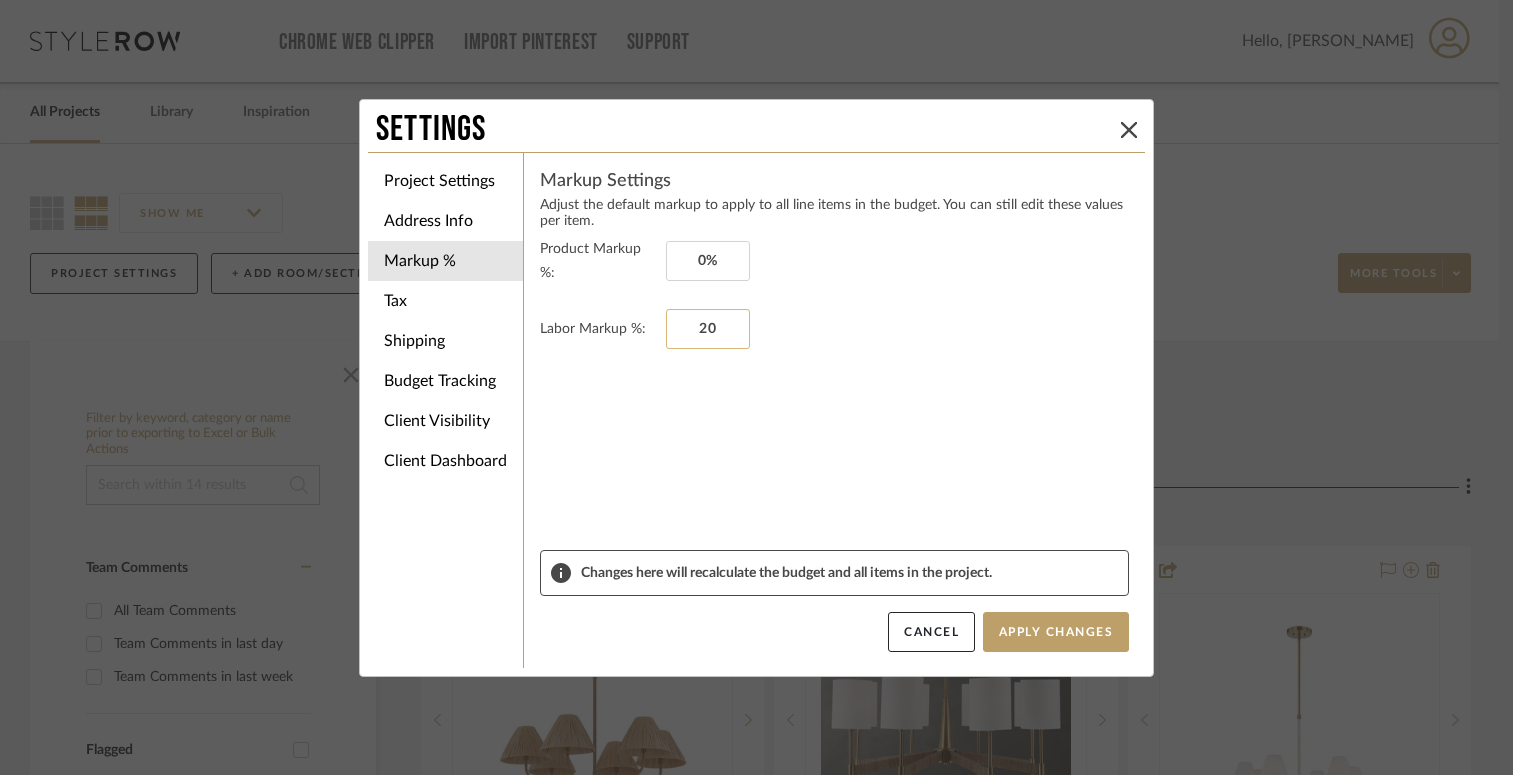 click on "20" at bounding box center [708, 329] 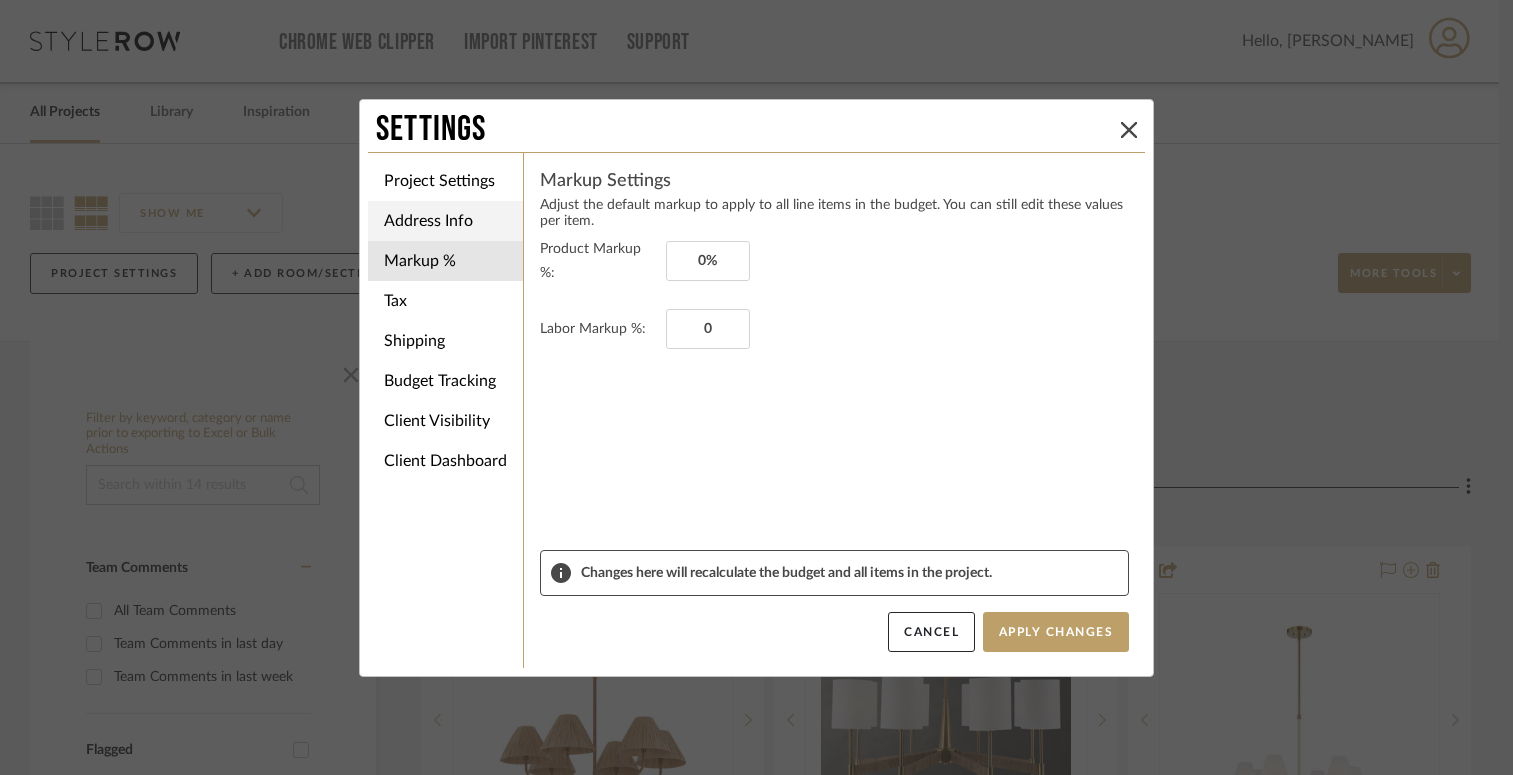 type on "0%" 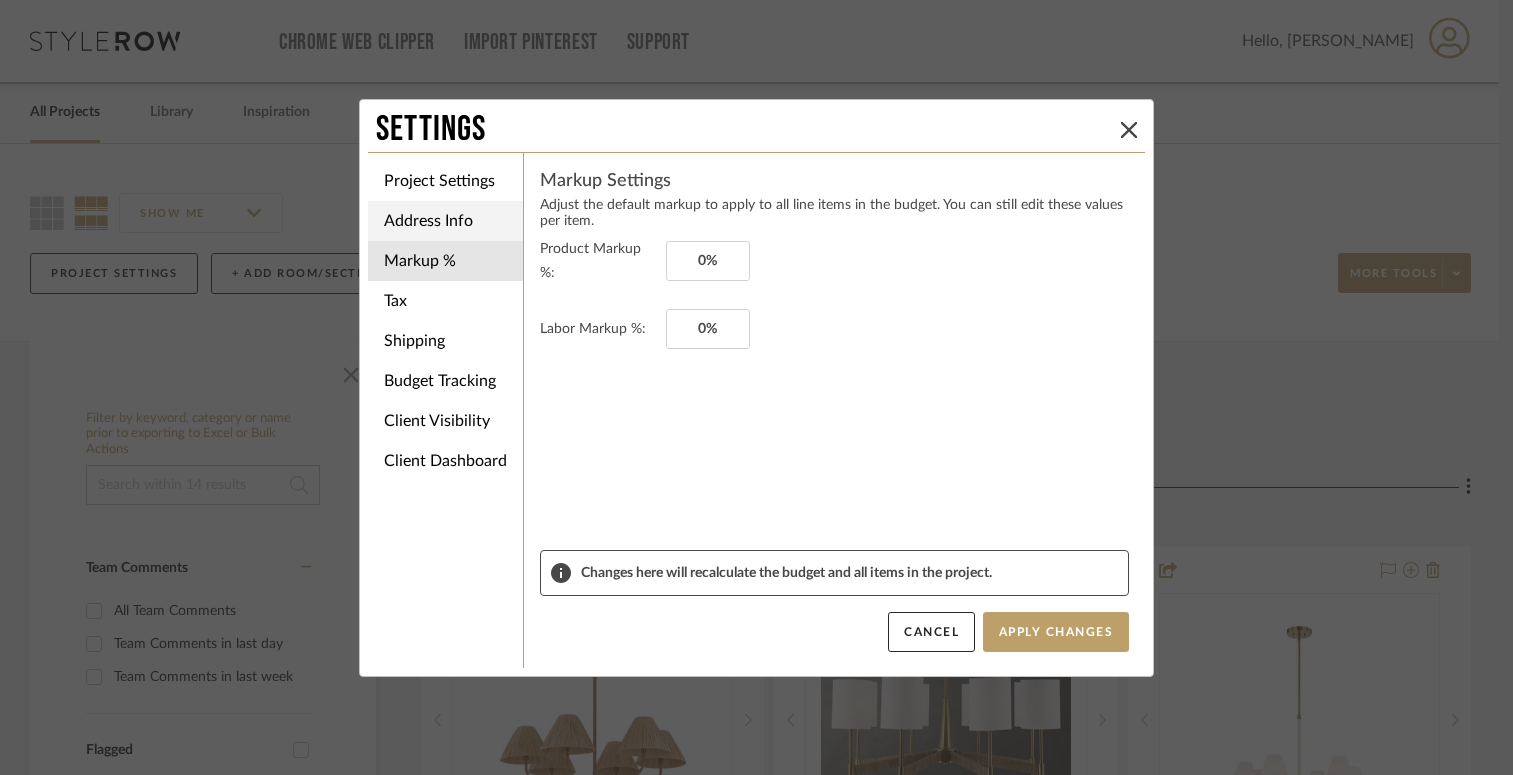 click on "Address Info" at bounding box center (445, 221) 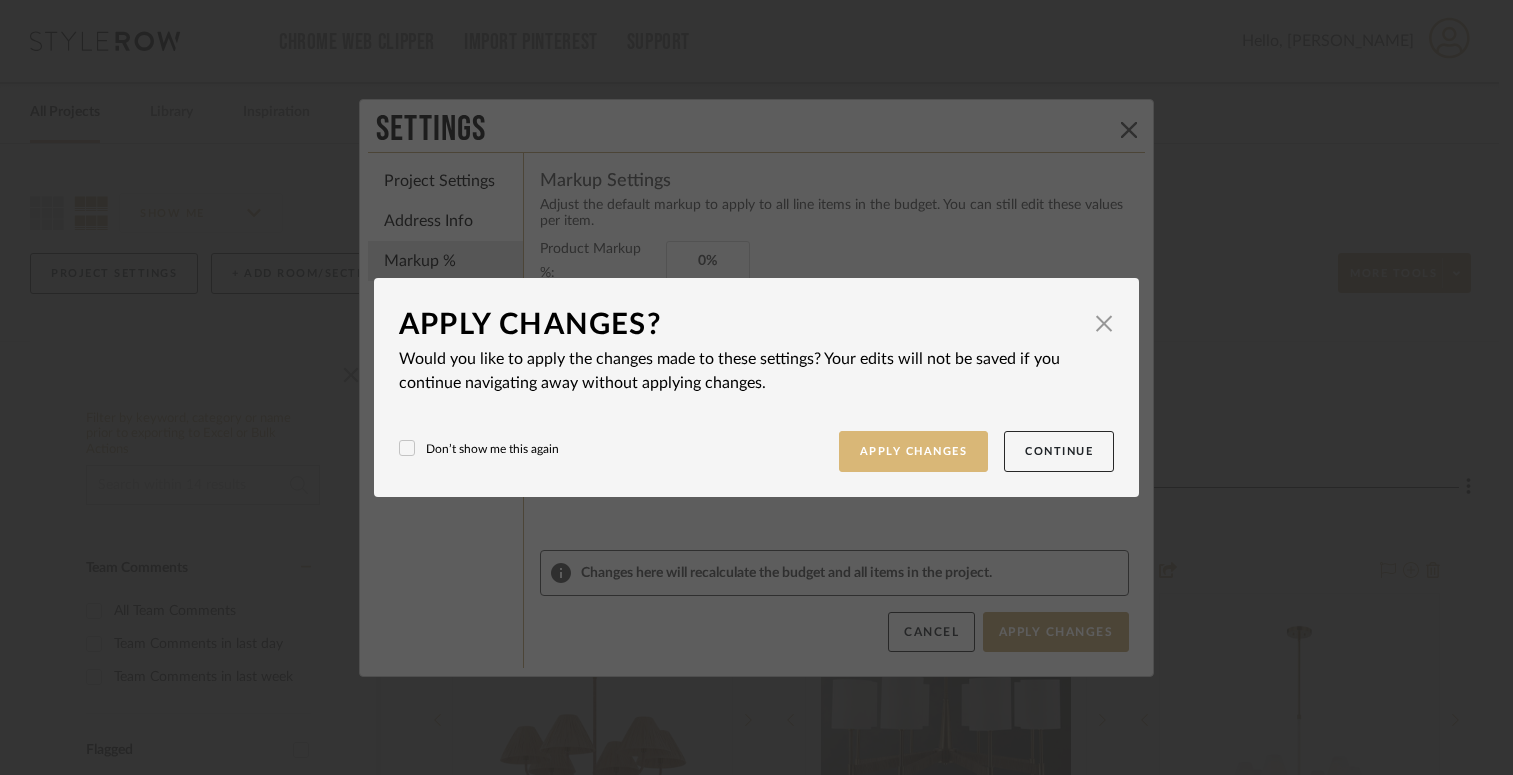 click on "Apply Changes" at bounding box center (914, 451) 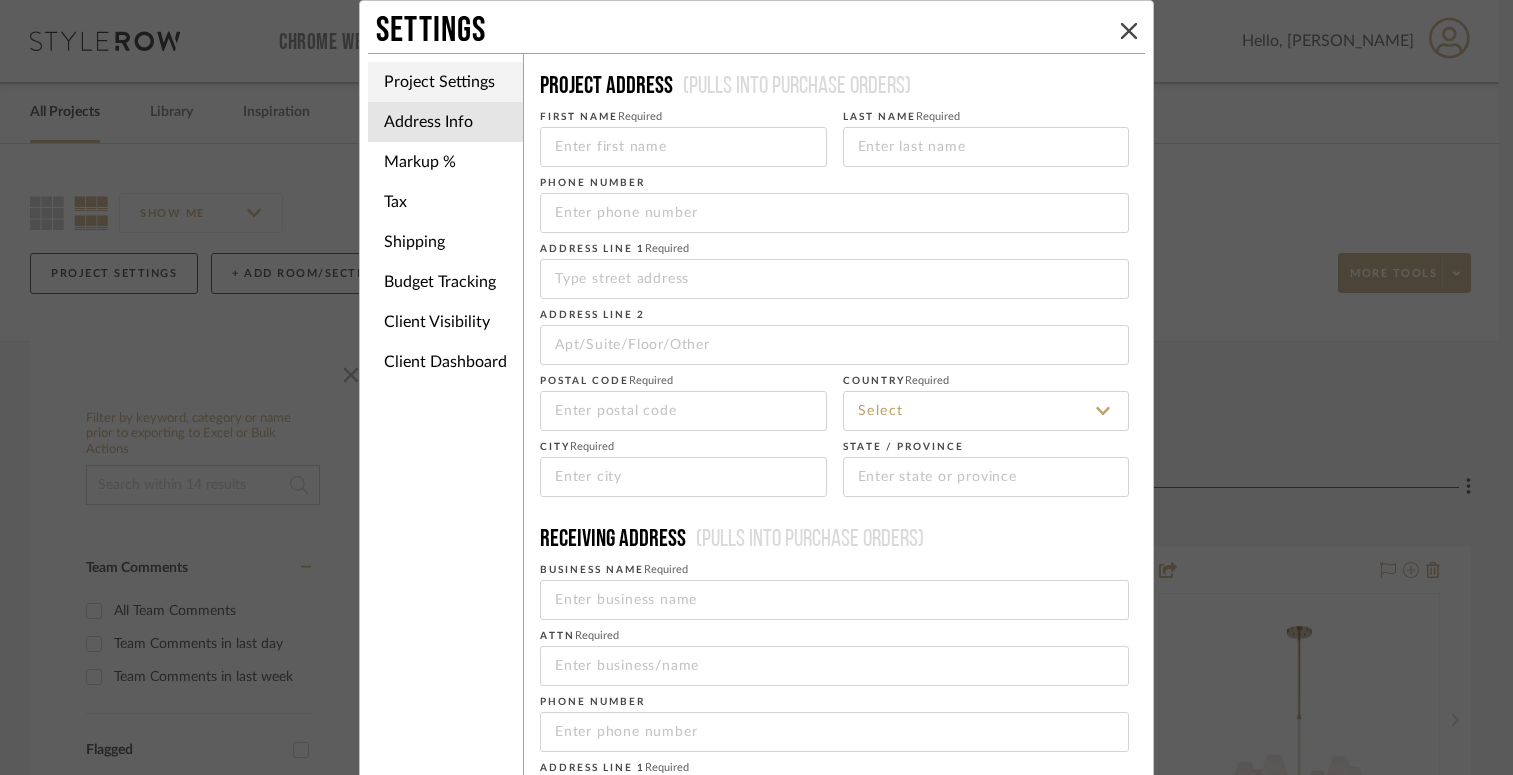 click on "Project Settings" at bounding box center [445, 82] 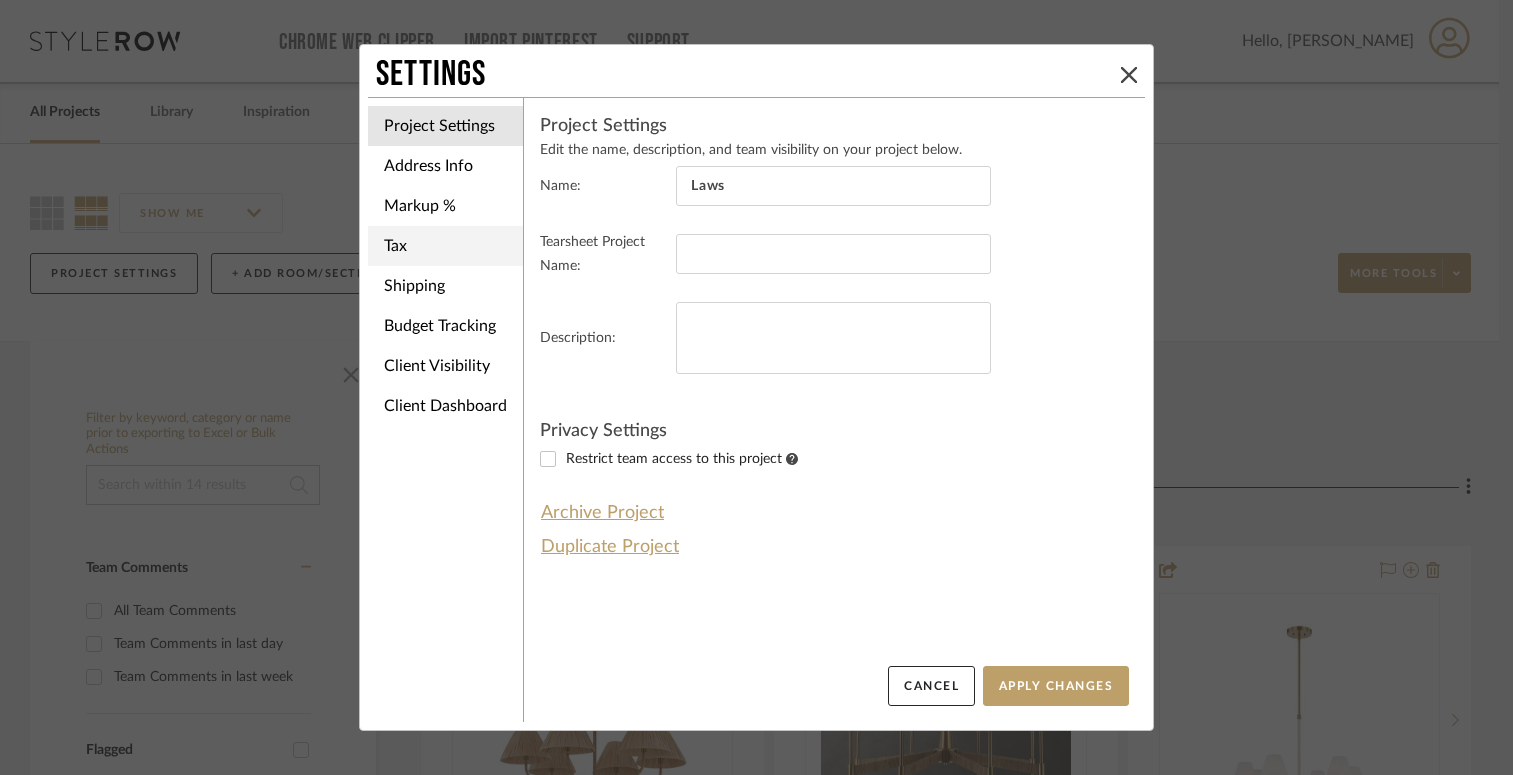 click on "Tax" at bounding box center [445, 246] 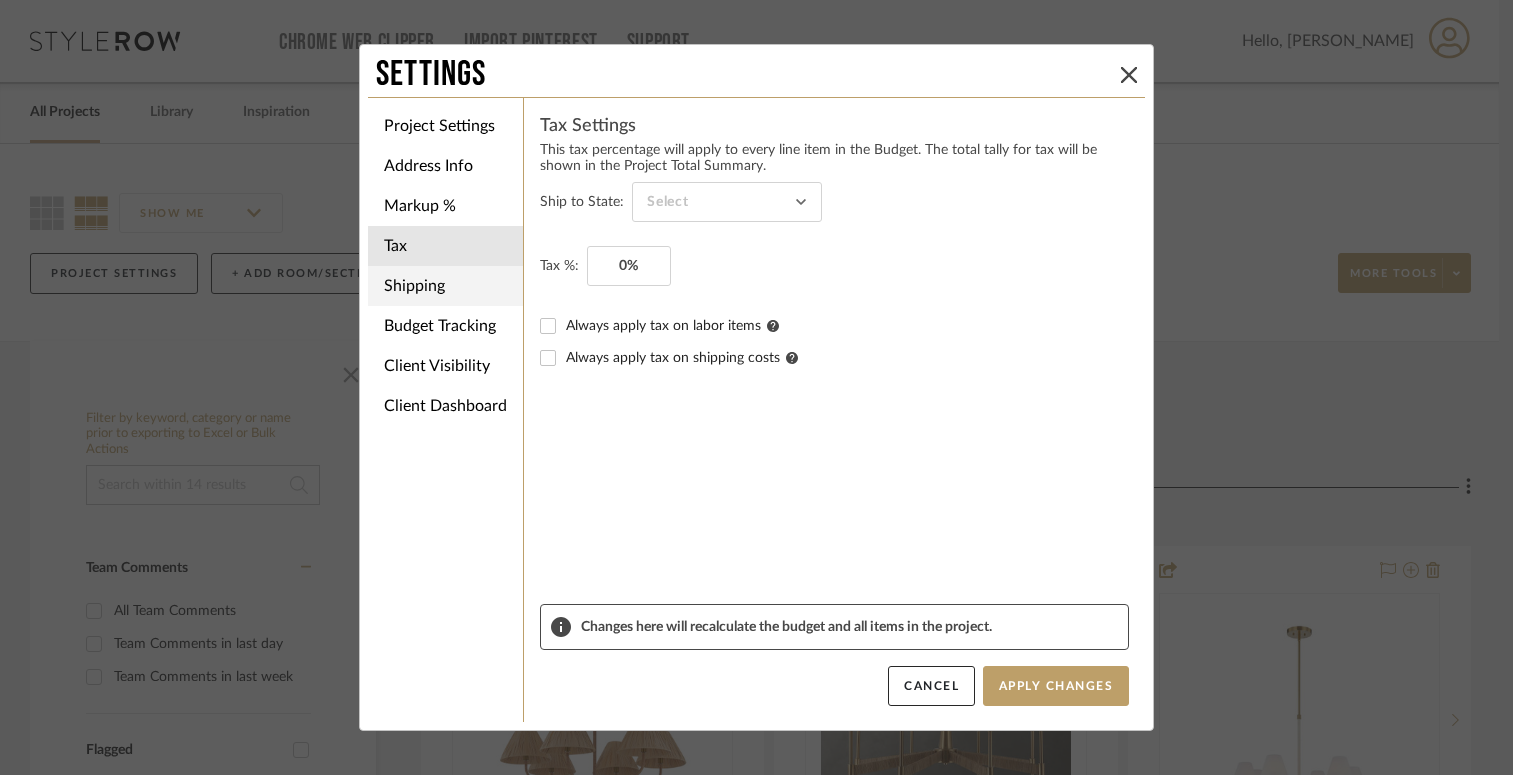 click on "Shipping" at bounding box center [445, 286] 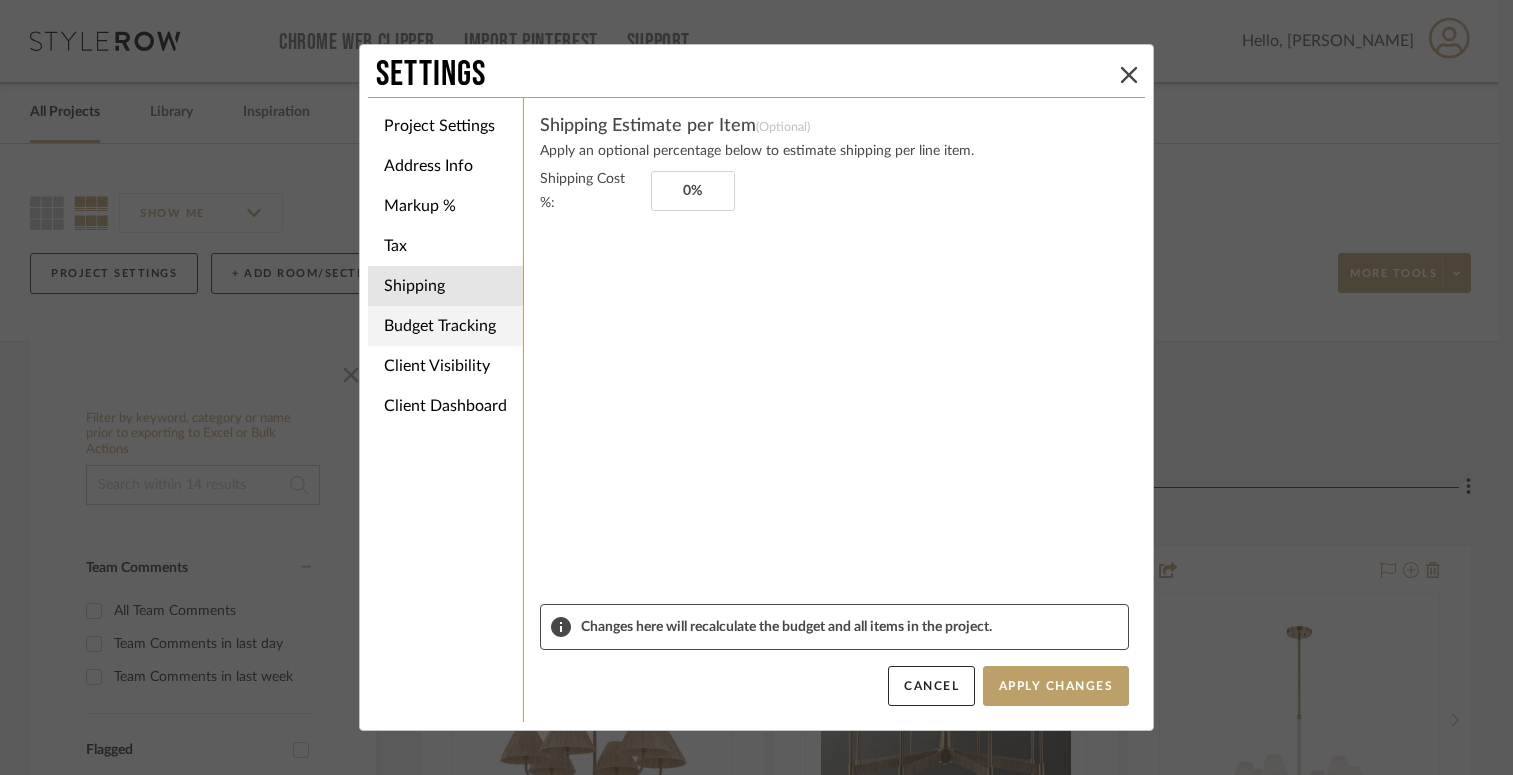 click on "Budget Tracking" at bounding box center [445, 326] 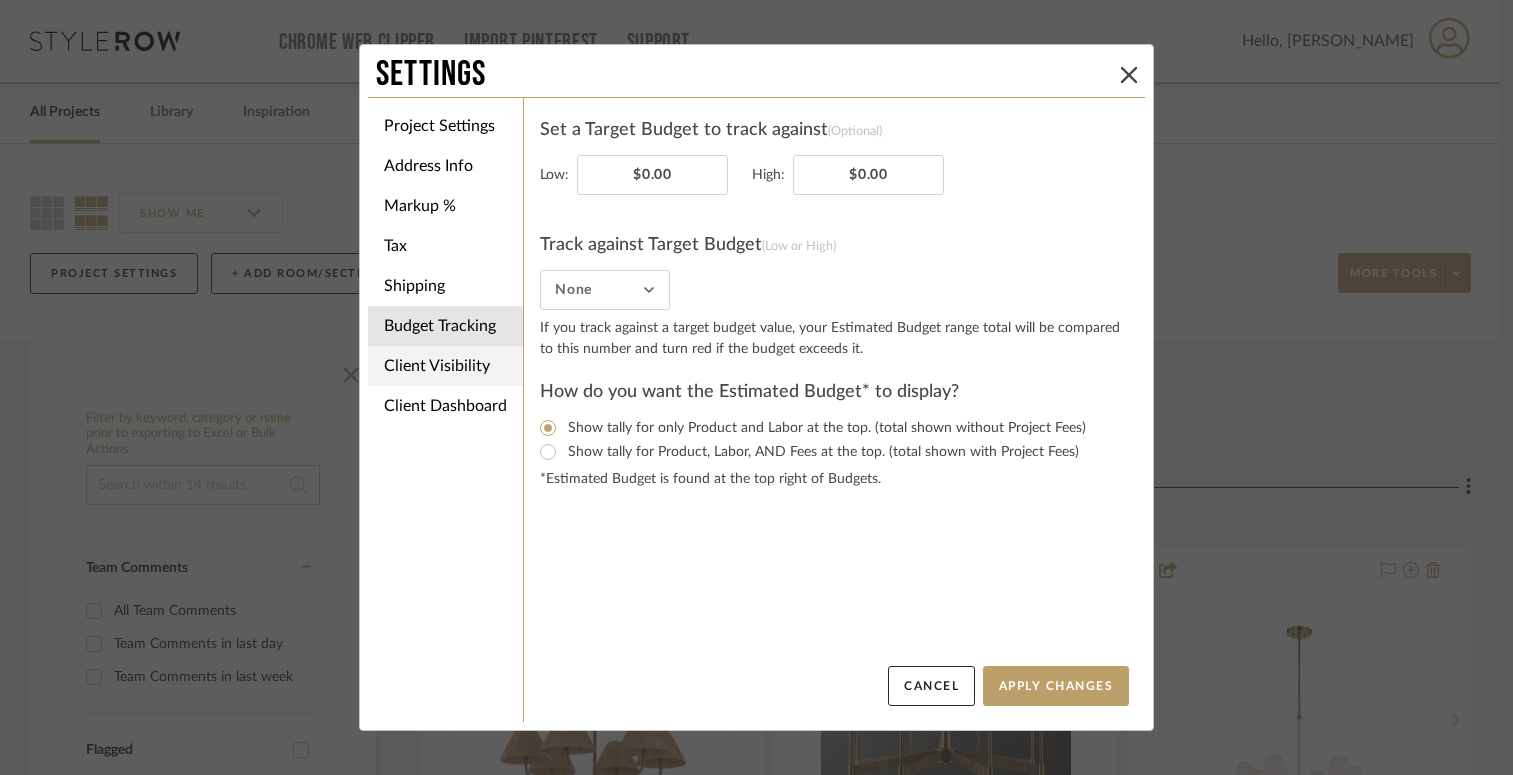 click on "Client Visibility" at bounding box center (445, 366) 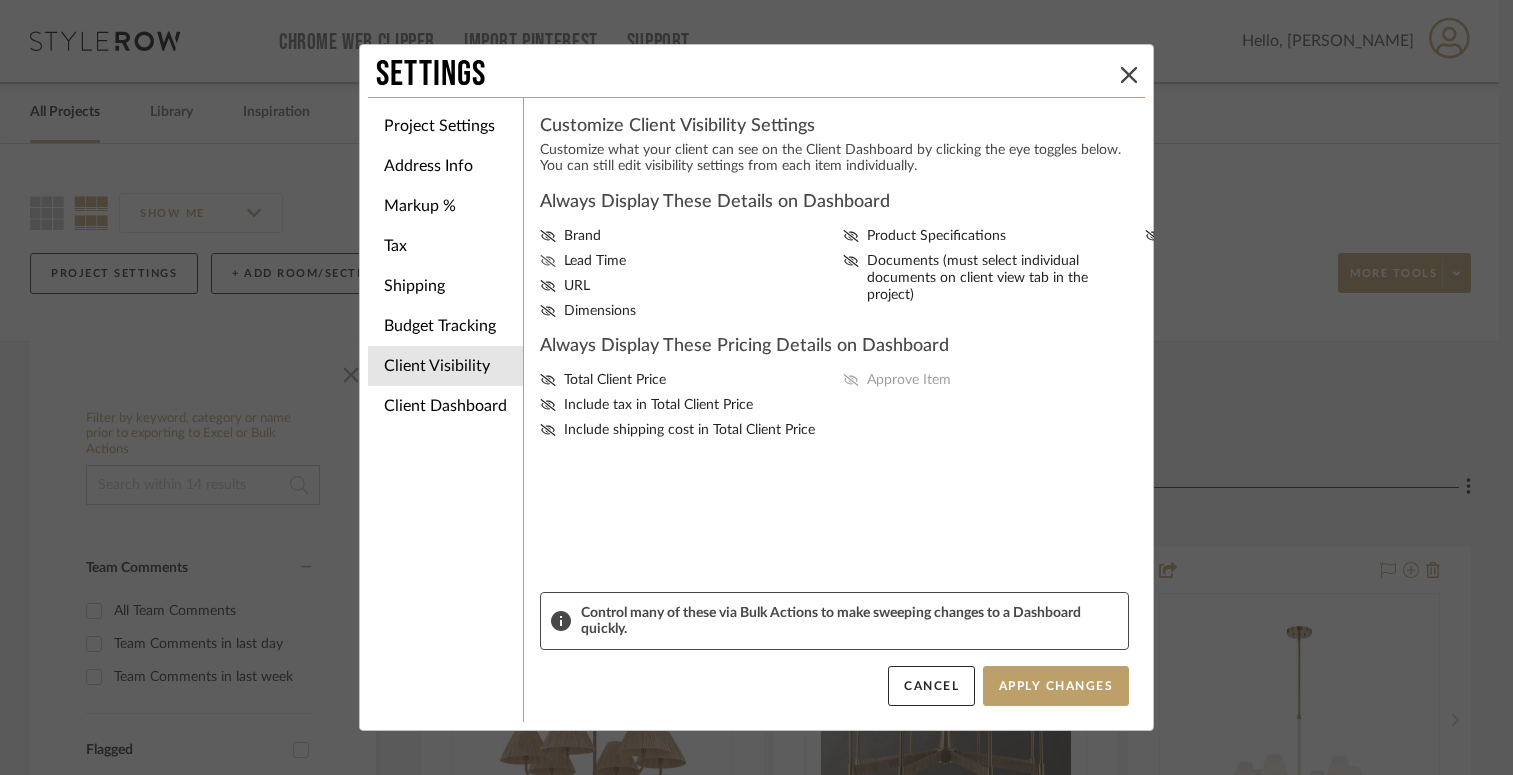 click 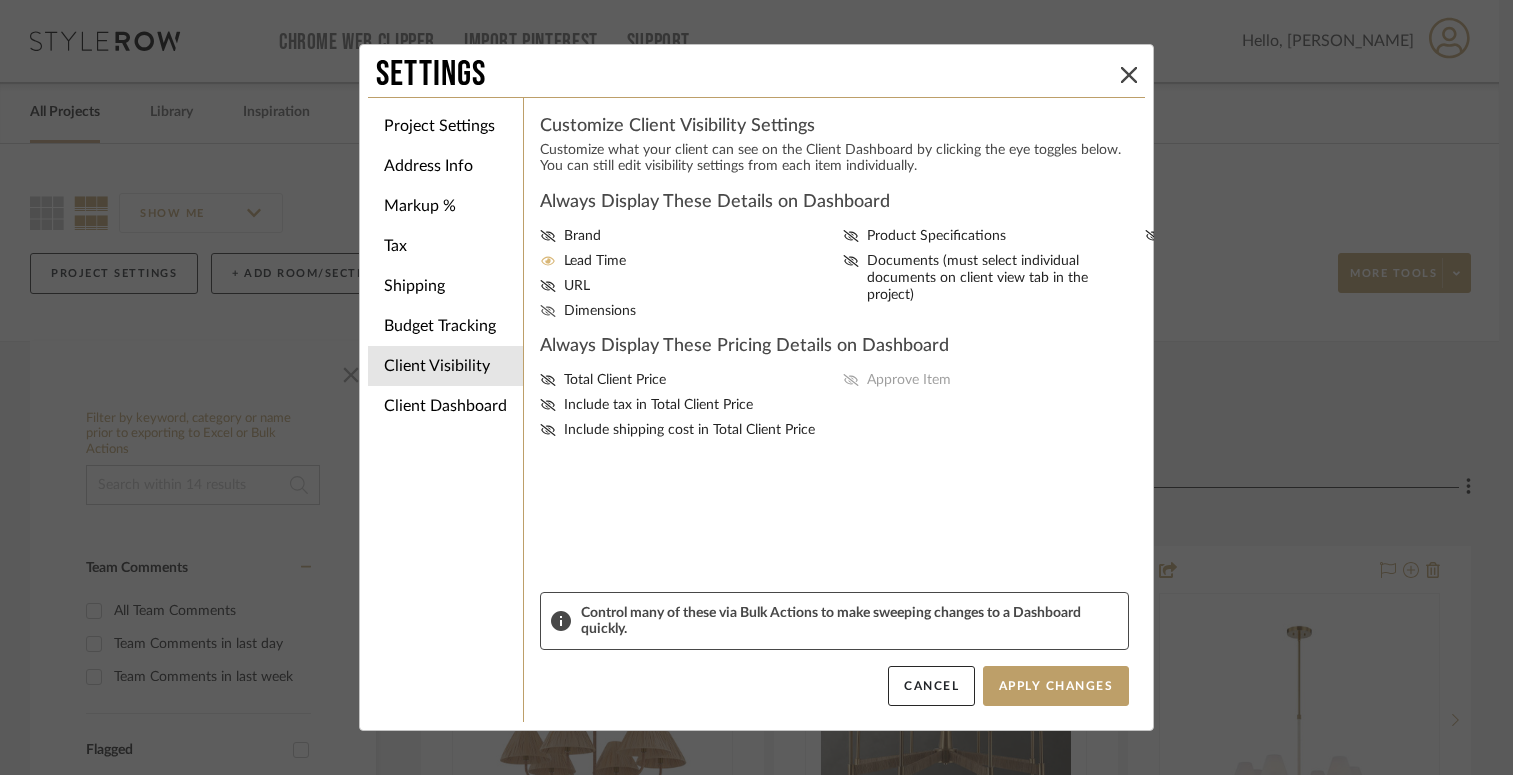 click 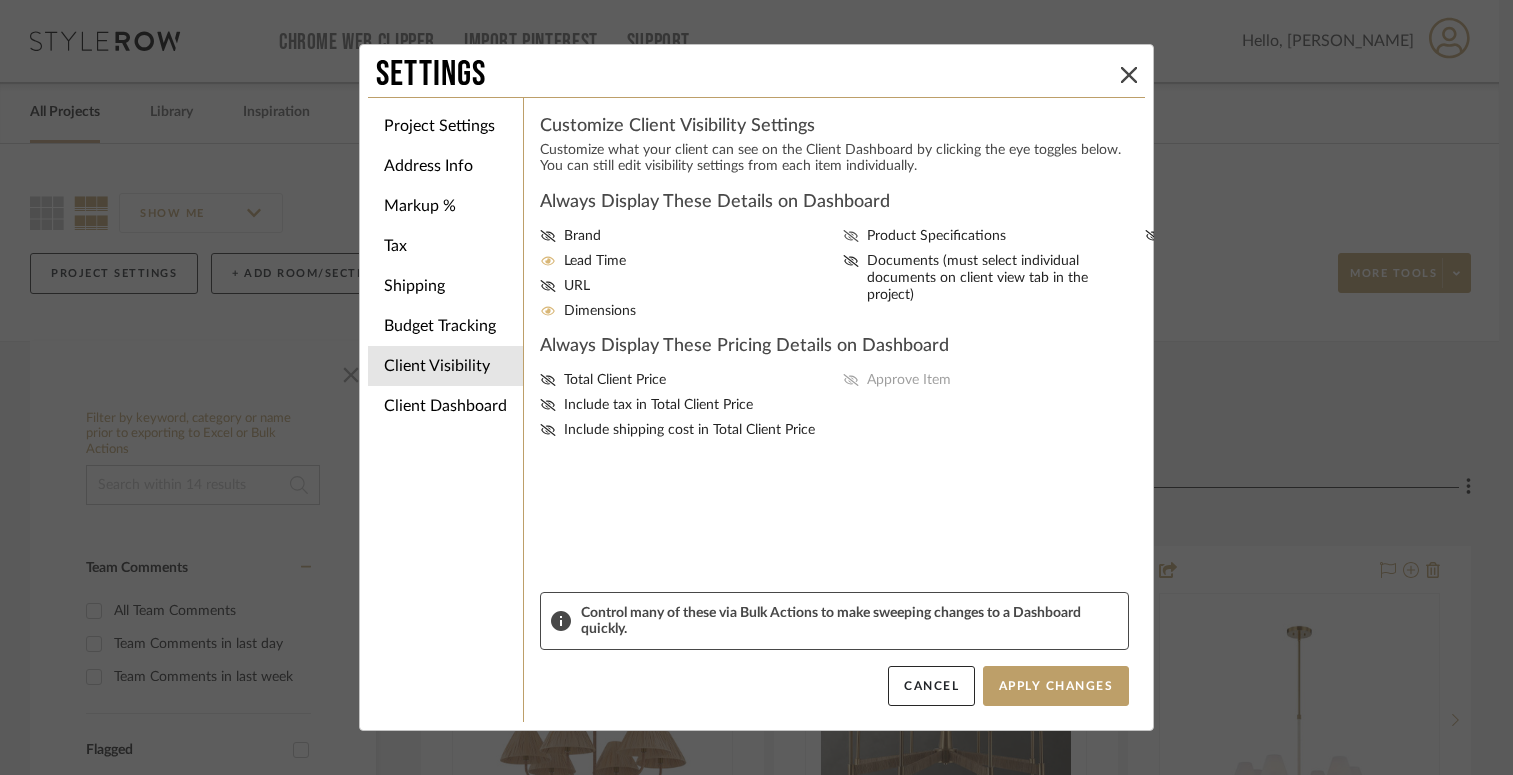 click 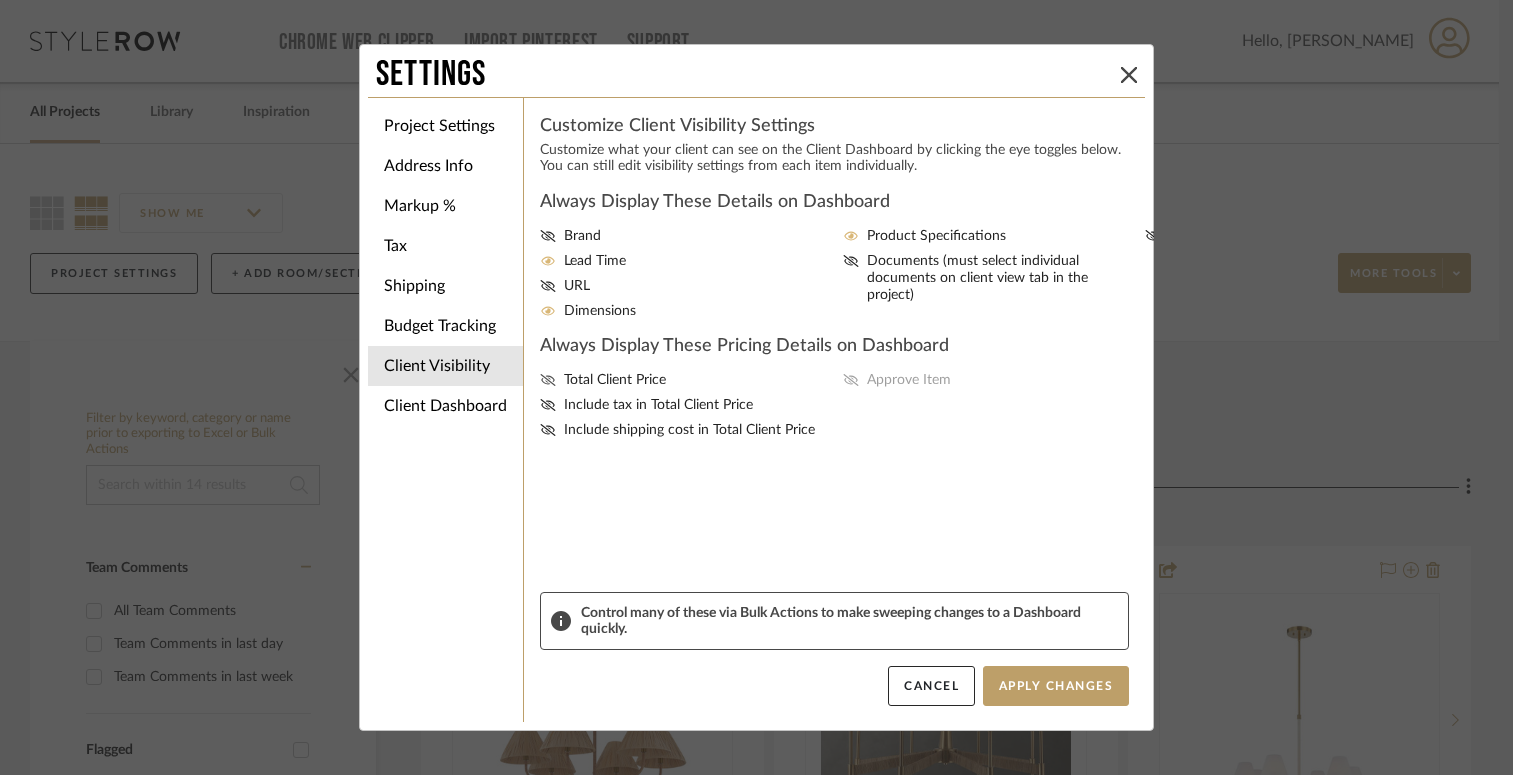click on "Total Client Price" at bounding box center [615, 380] 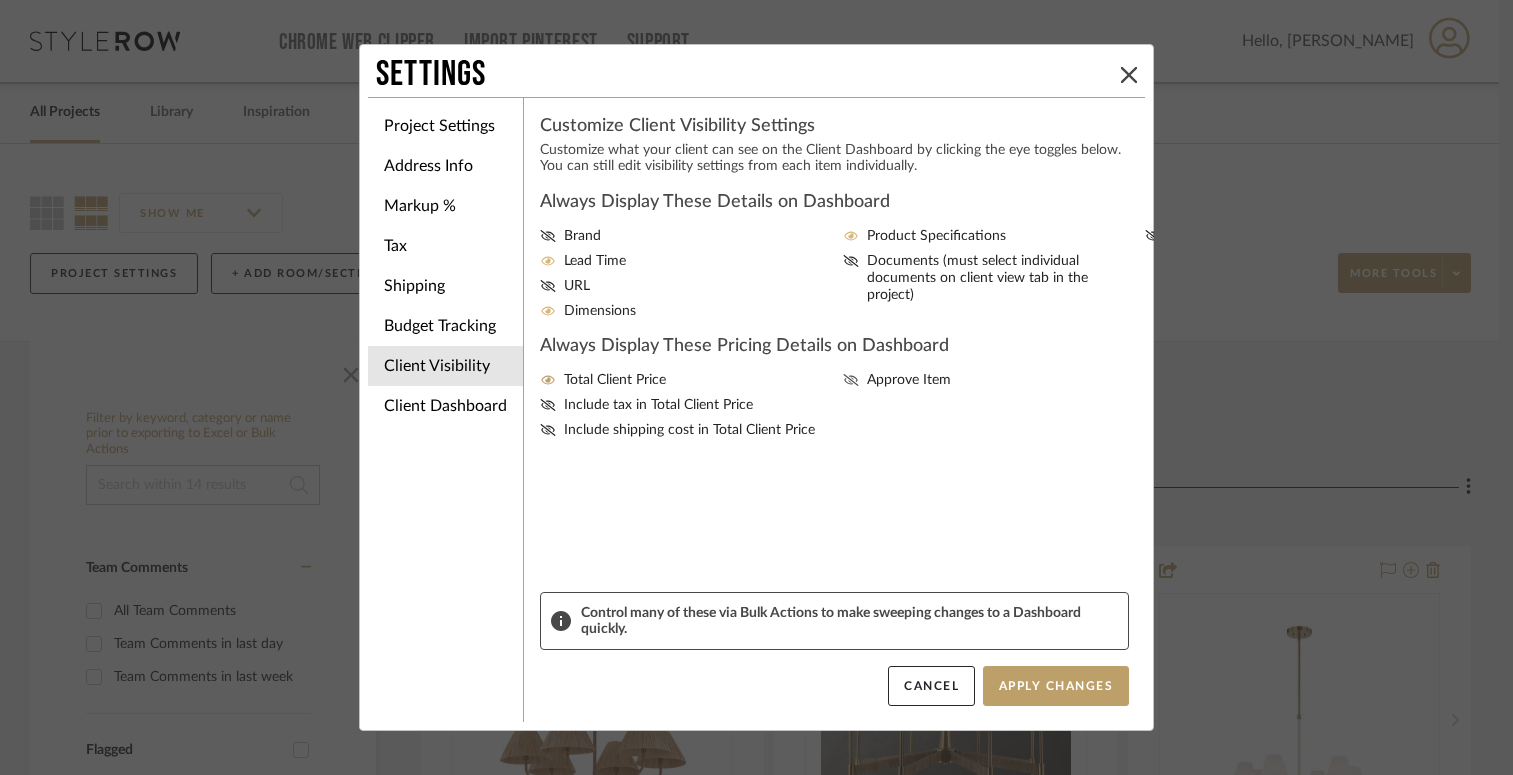 click 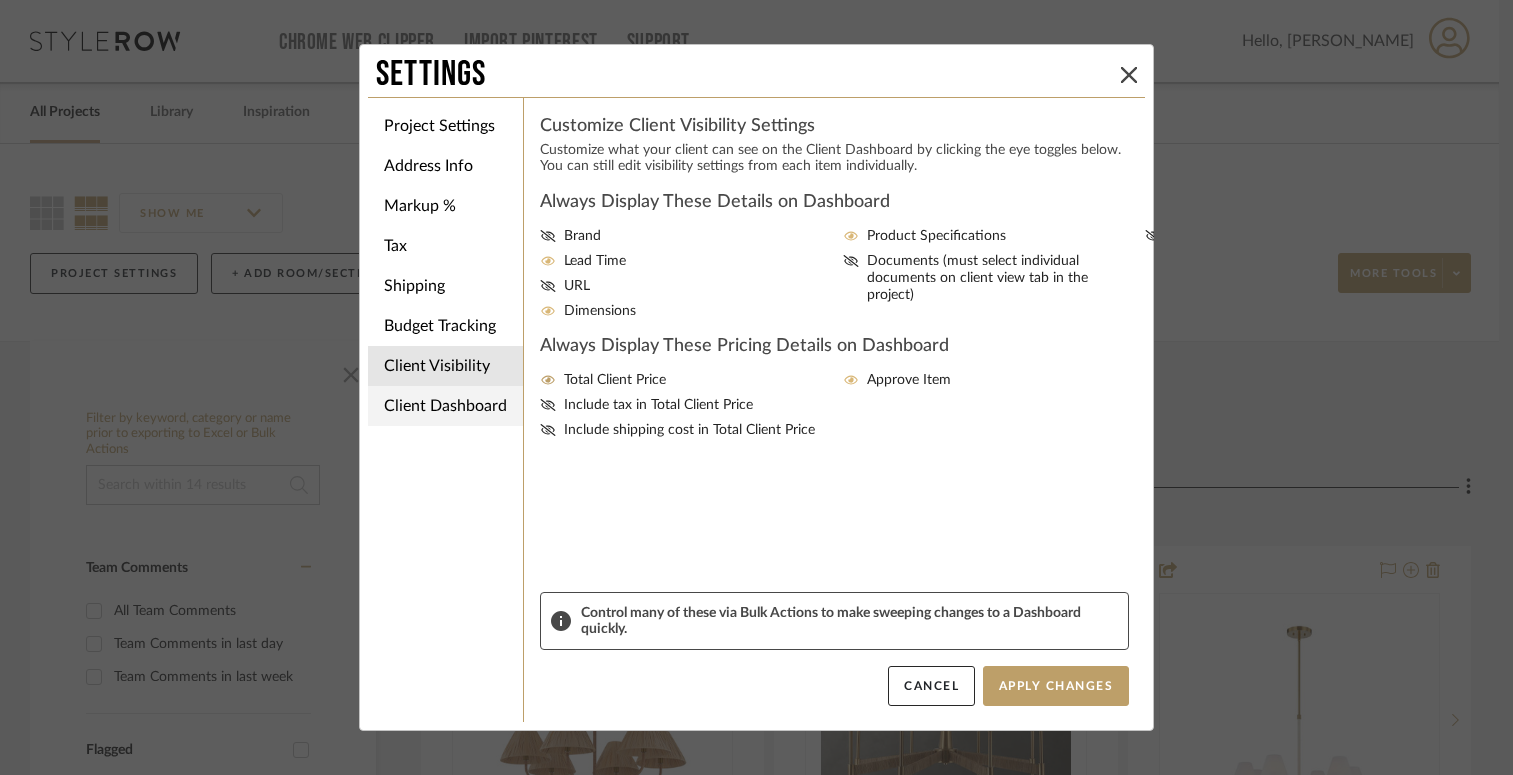 click on "Client Dashboard" at bounding box center (445, 406) 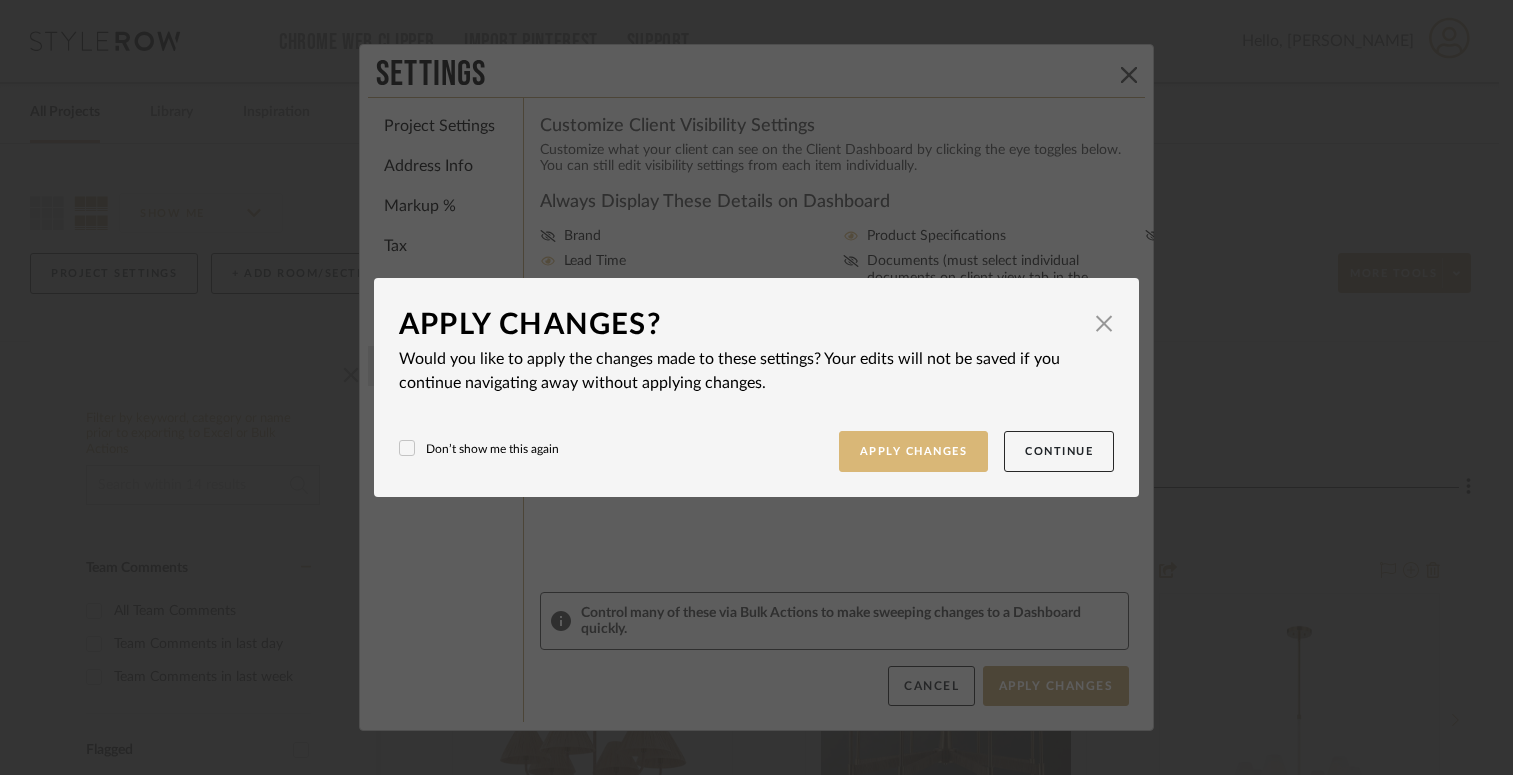 click on "Apply Changes" at bounding box center (914, 451) 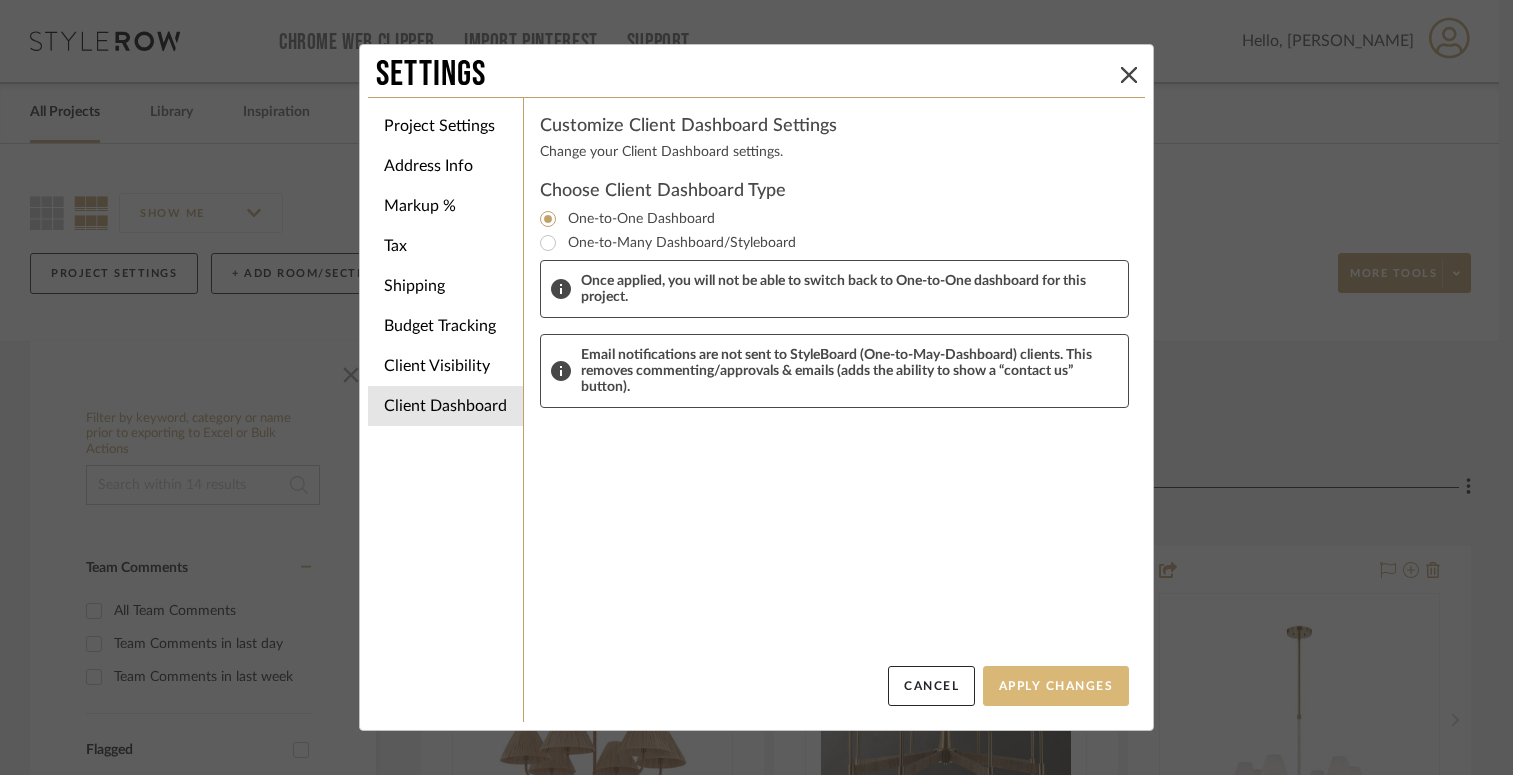 click on "Apply Changes" at bounding box center (1056, 686) 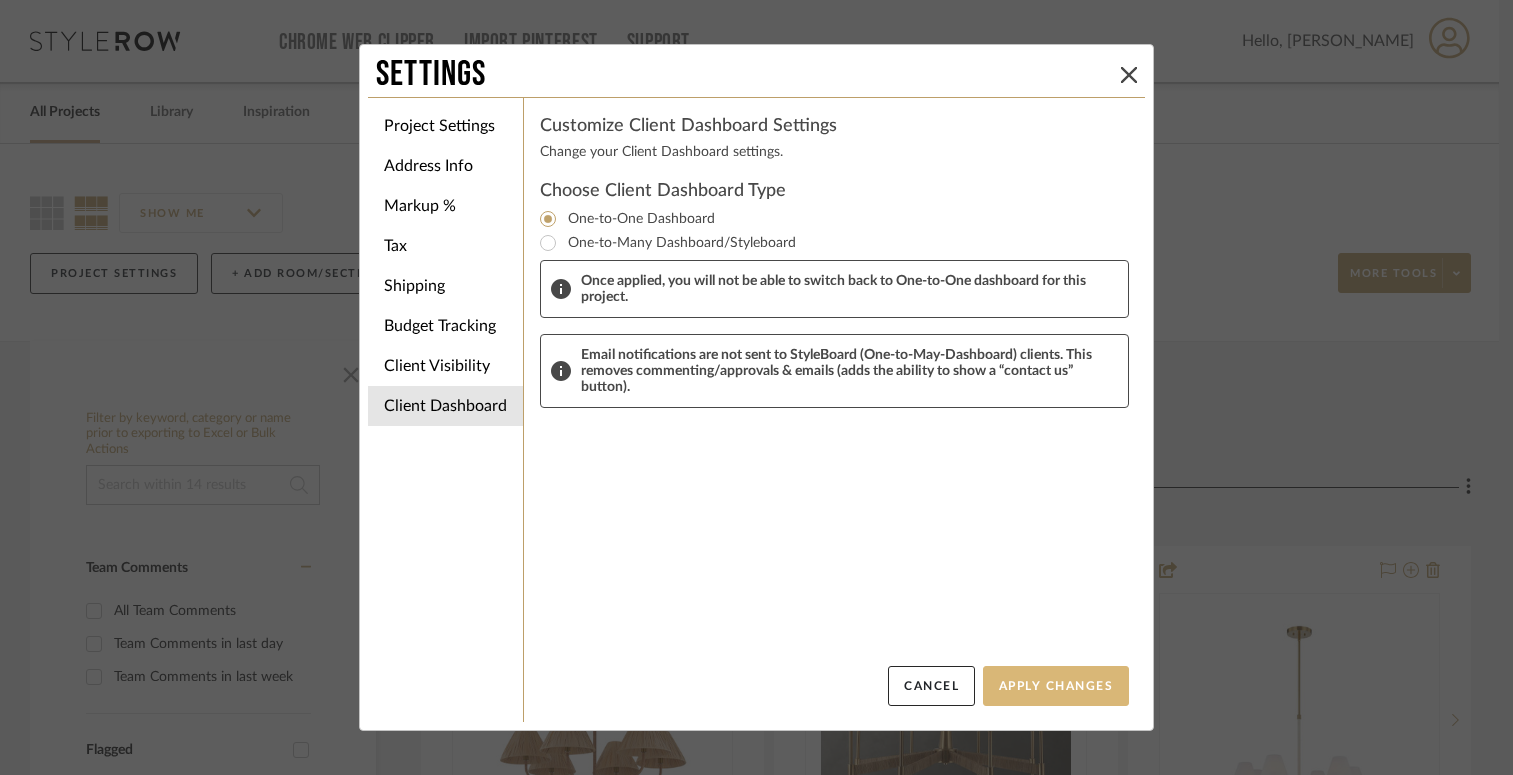 click on "Apply Changes" at bounding box center (1056, 686) 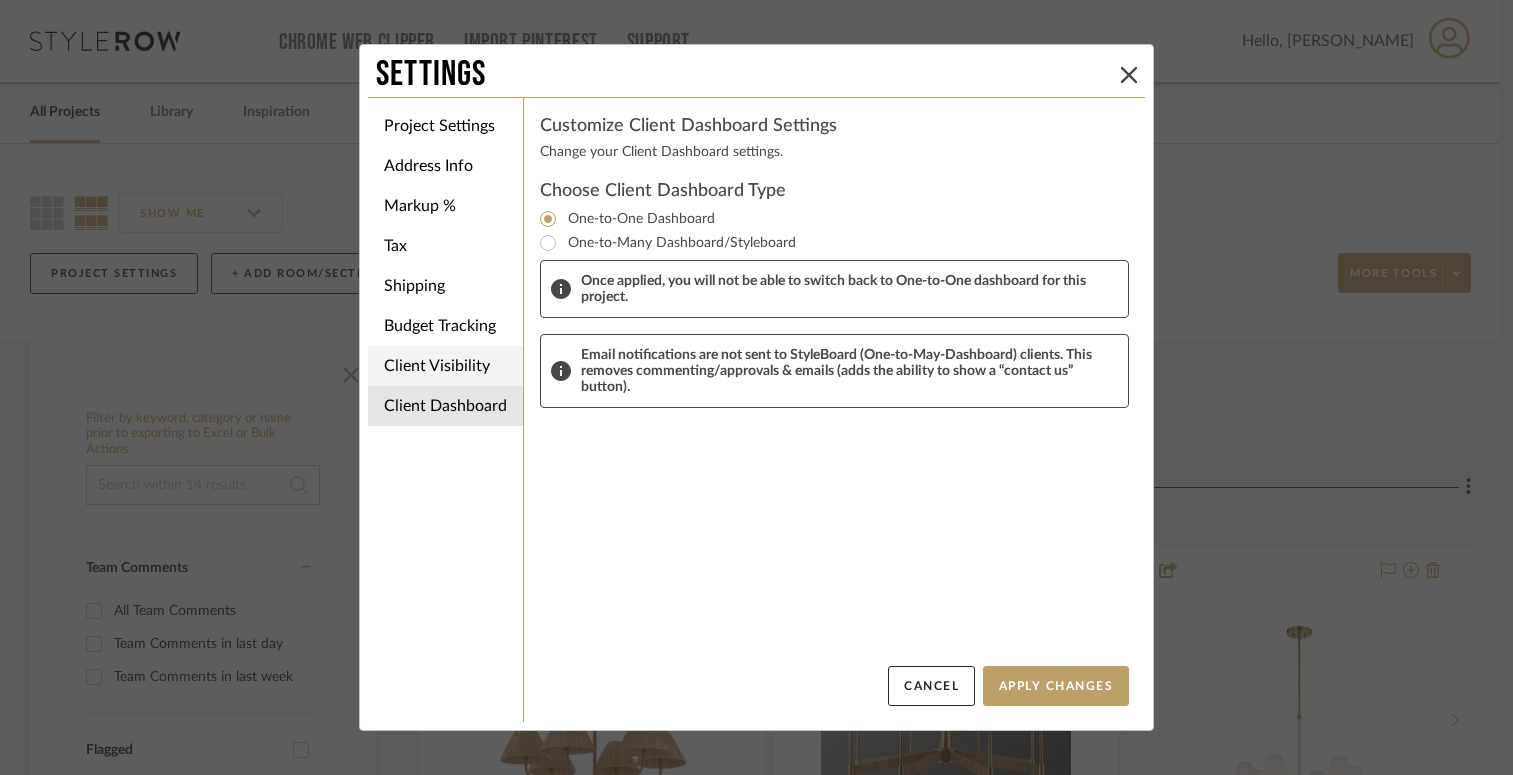 click on "Client Visibility" at bounding box center (445, 366) 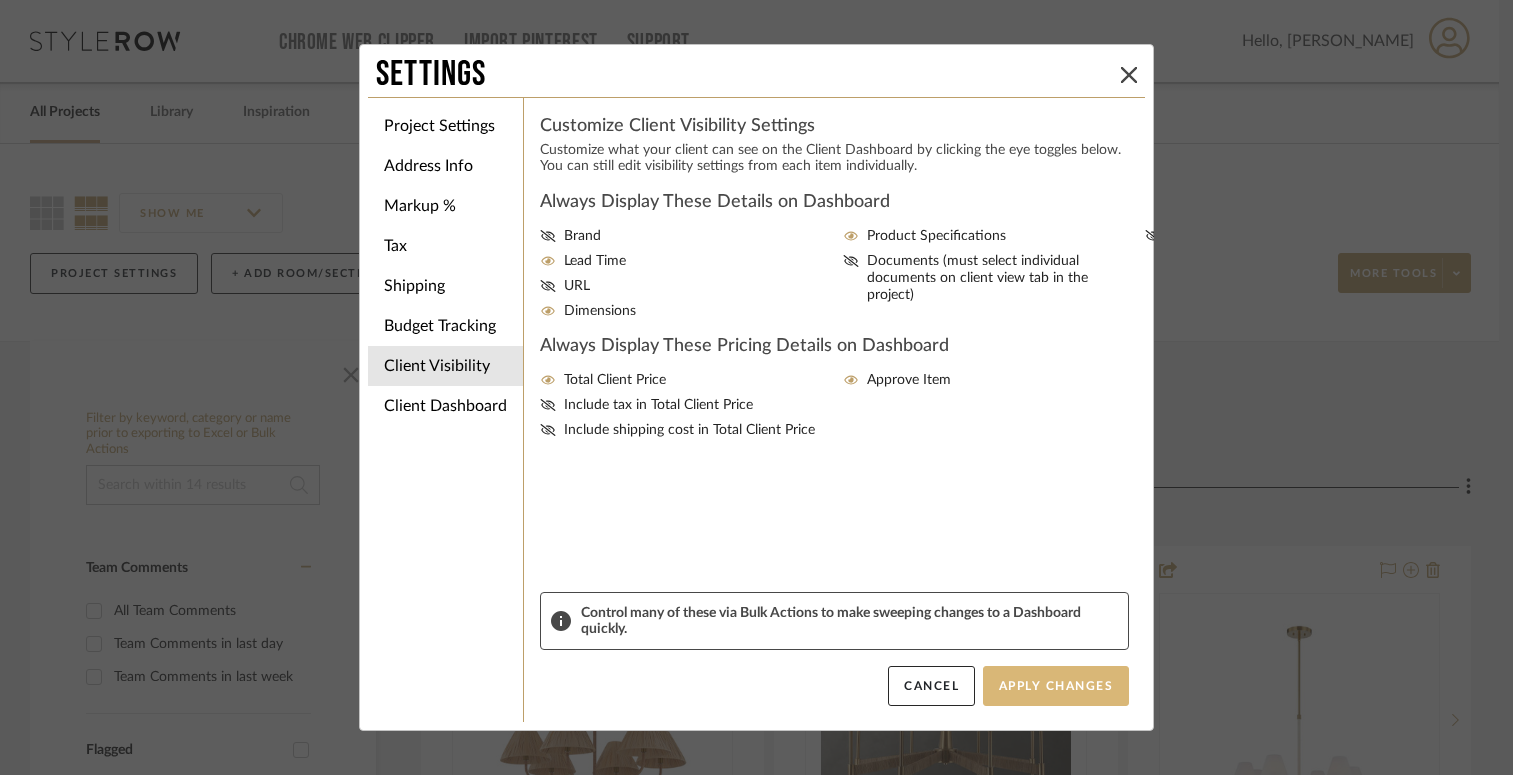 click on "Apply Changes" at bounding box center [1056, 686] 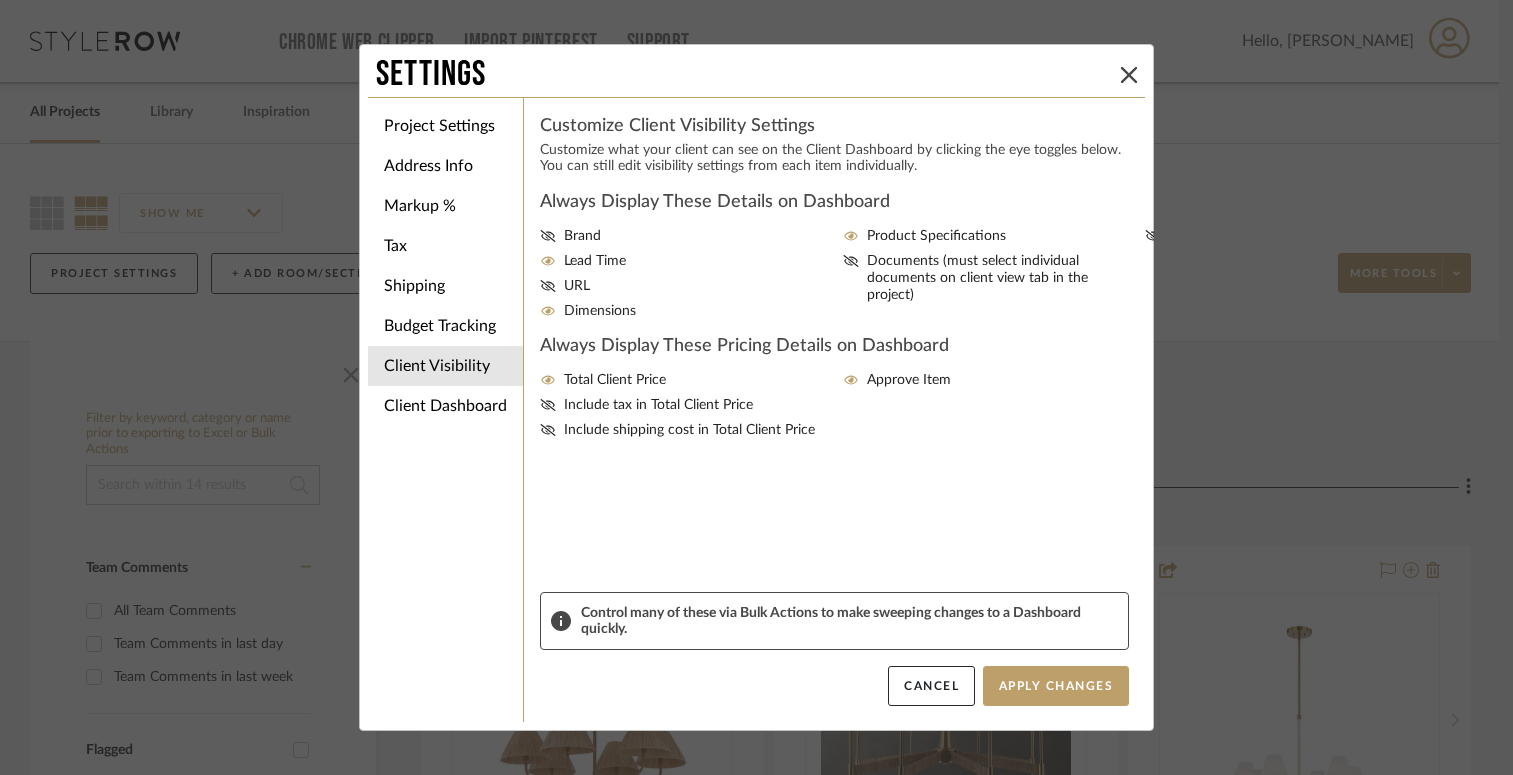click on "Settings  Project Settings   Address Info   Markup %   Tax   Shipping   Budget Tracking   Client Visibility   Client Dashboard  Customize Client Visibility Settings  Customize what your client can see on the Client Dashboard by clicking the eye toggles below. You can still edit visibility settings from each item individually.  Always Display These Details on Dashboard Brand Lead Time URL Dimensions Product Specifications Documents (must select individual documents on client view tab in the project) Install Date Always Display These Pricing Details on Dashboard Total Client Price Include tax in Total Client Price Include shipping cost in Total Client Price Approve Item  Control many of these via Bulk Actions to make sweeping changes to a Dashboard quickly.  Cancel Apply Changes" at bounding box center (756, 387) 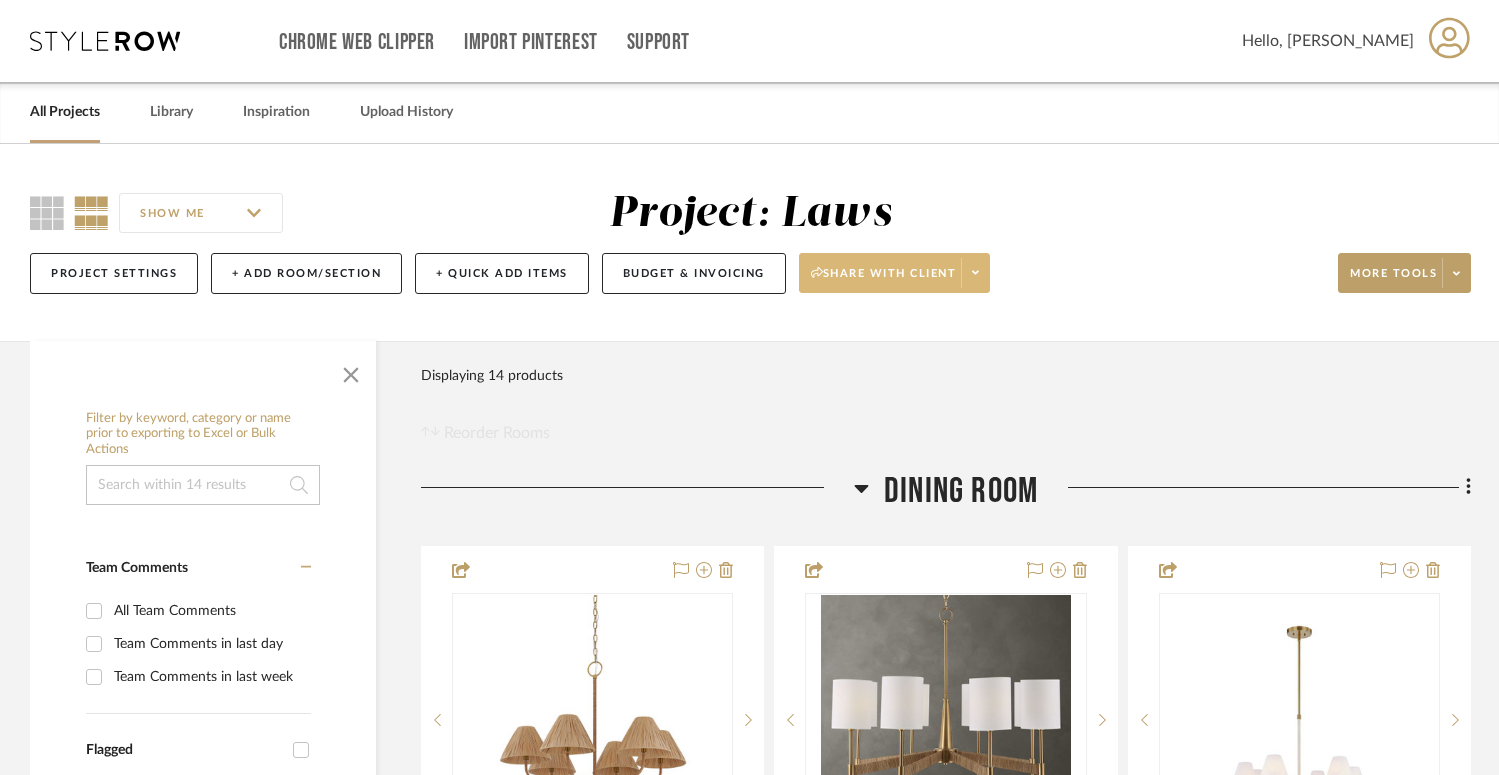click on "Share with client" 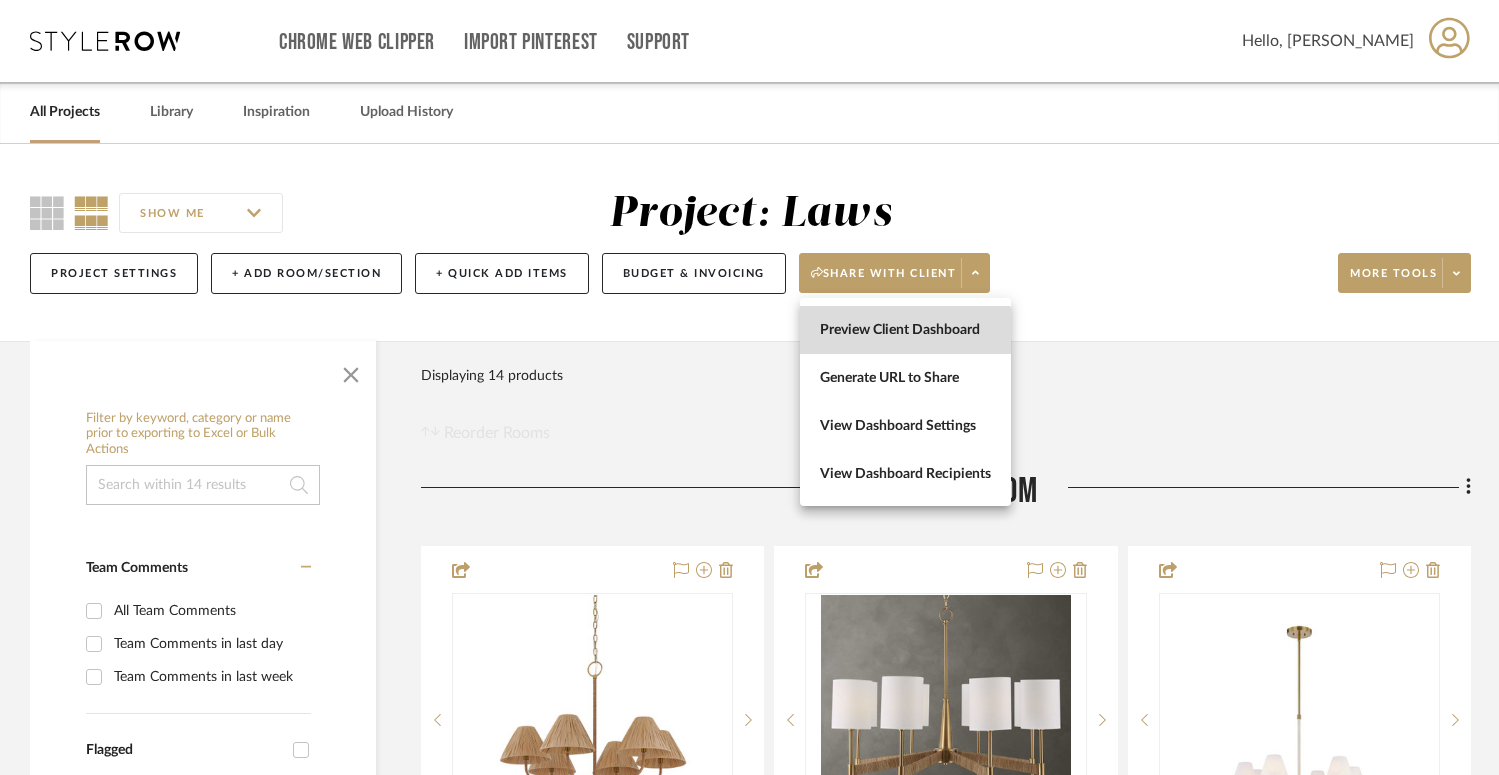 click on "Preview Client Dashboard" at bounding box center [905, 330] 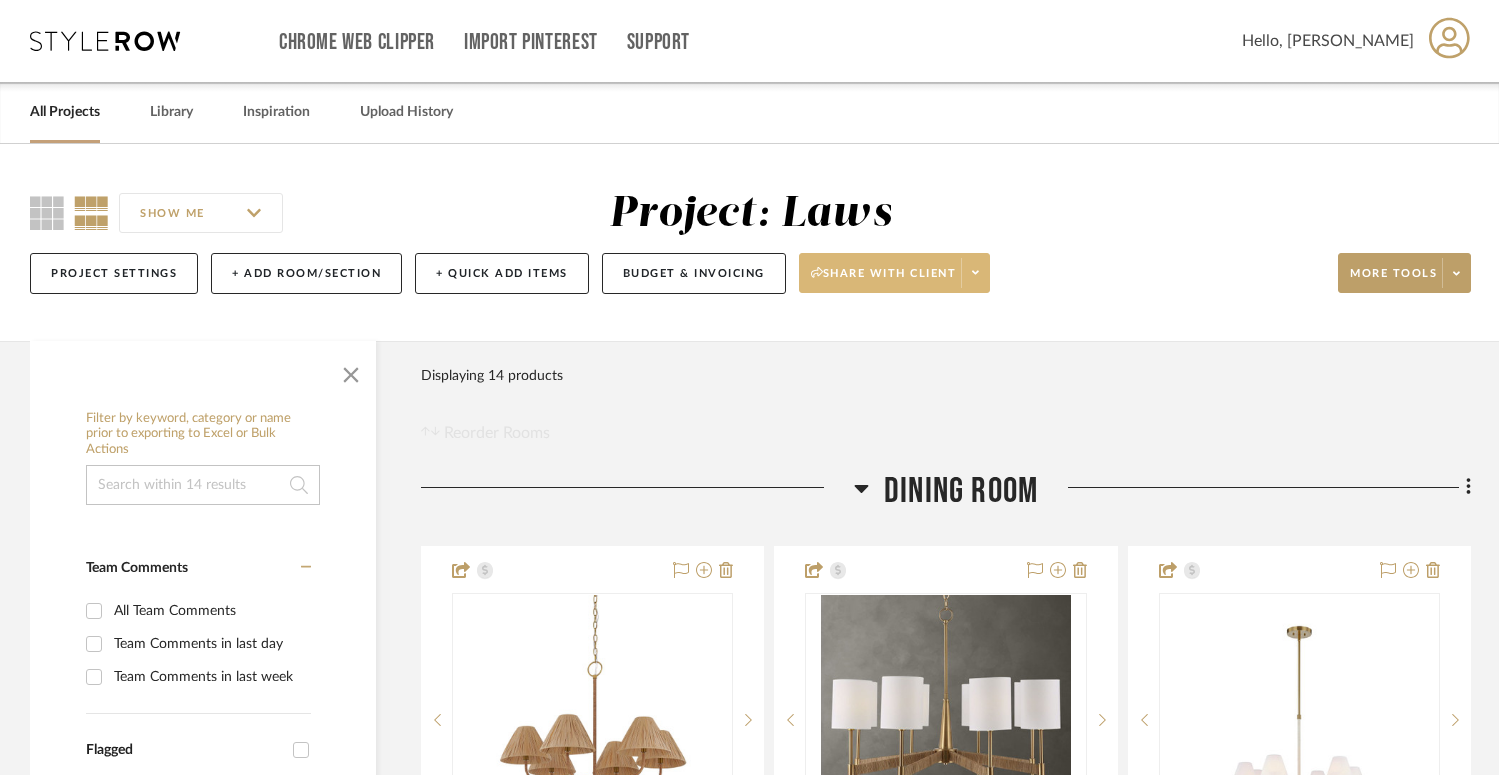 click on "Share with client" 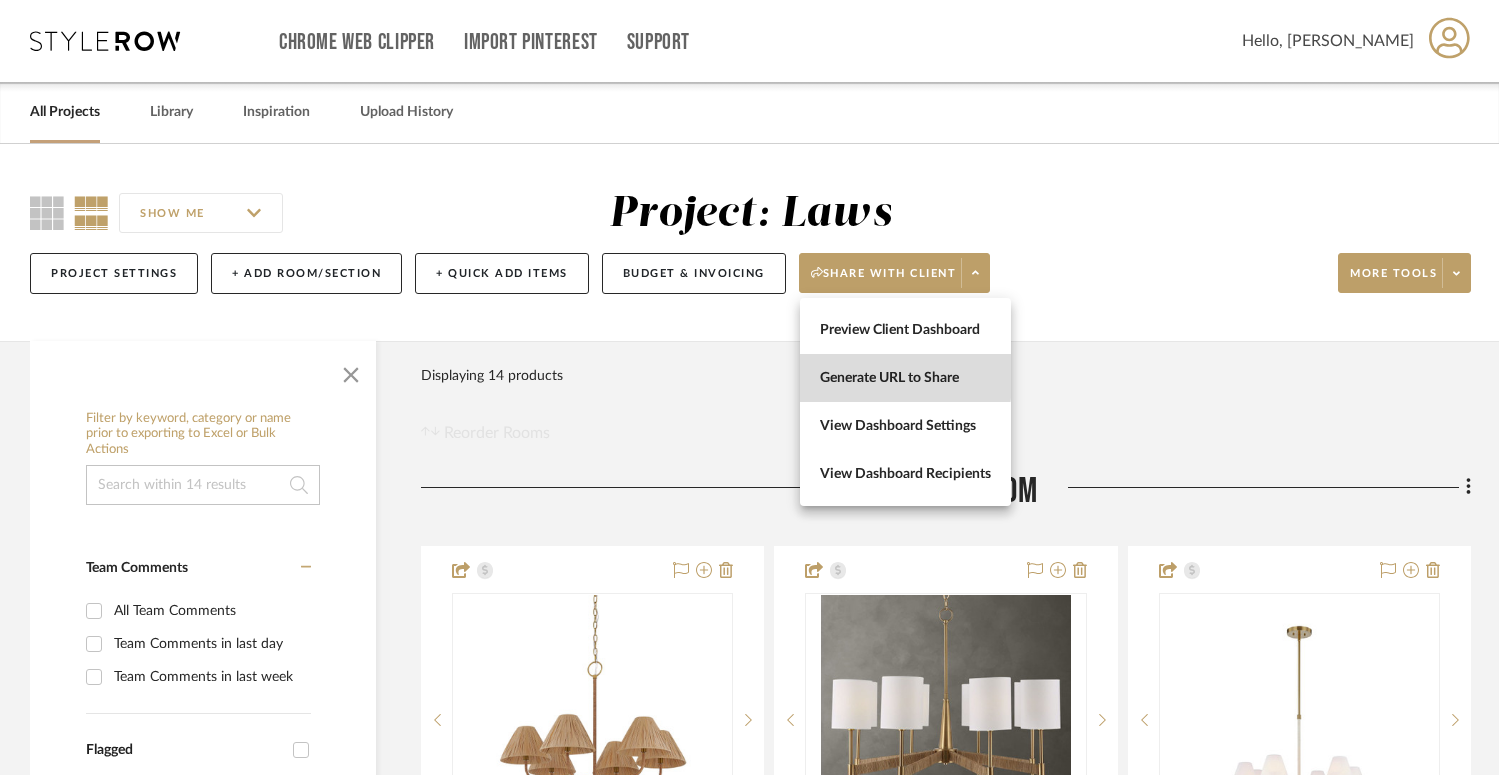 click on "Generate URL to Share" at bounding box center (905, 378) 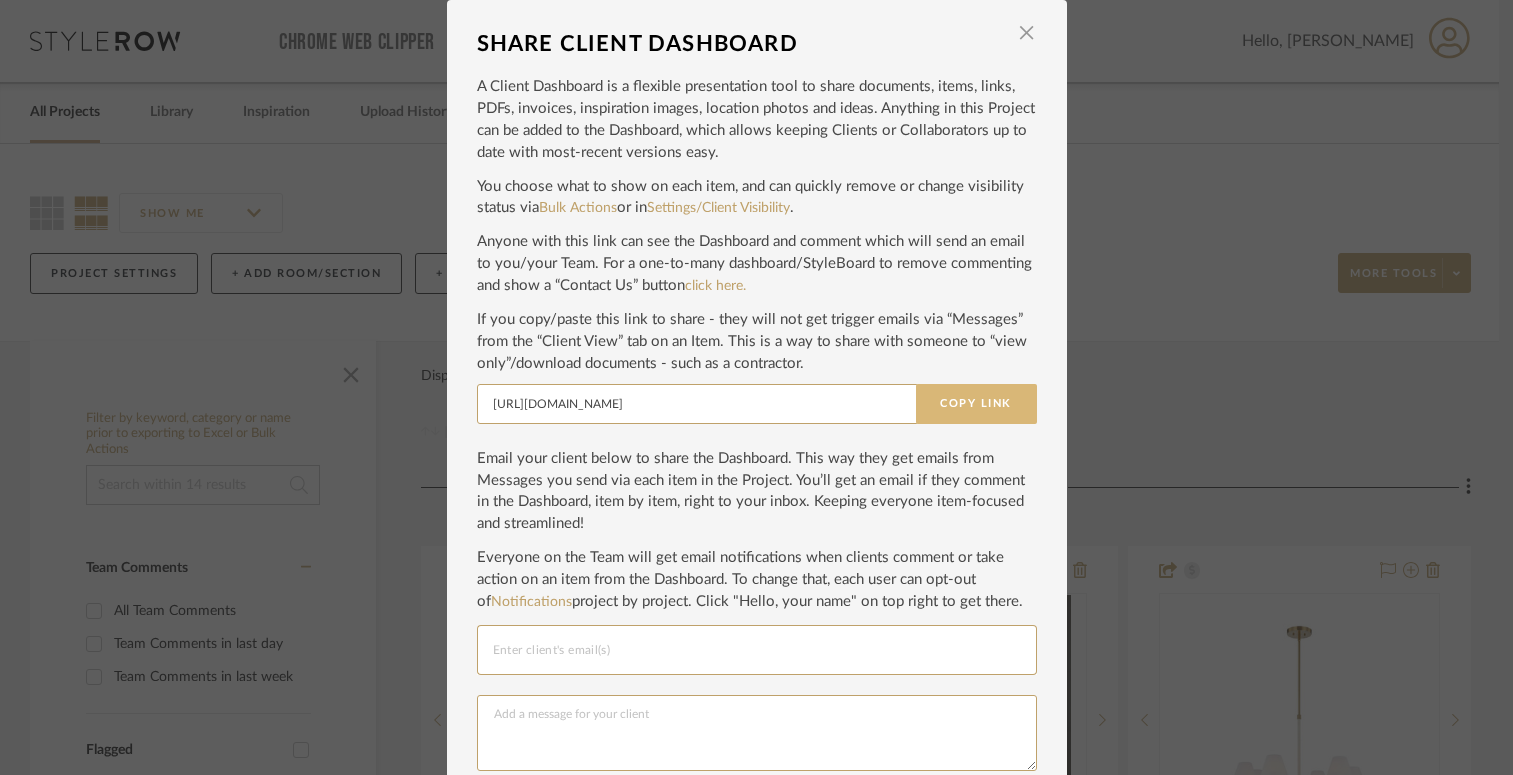click on "Copy Link" at bounding box center (976, 404) 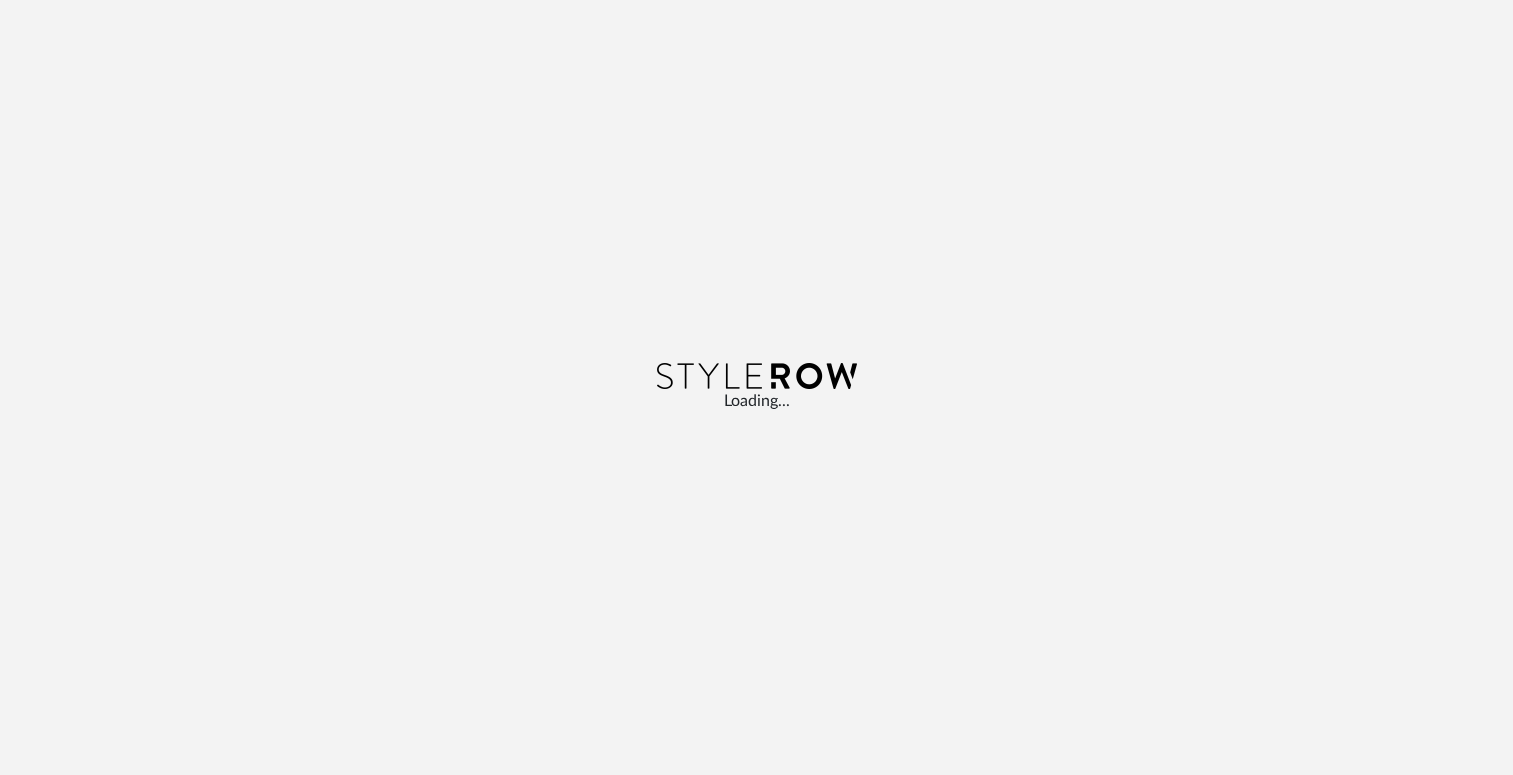 scroll, scrollTop: 0, scrollLeft: 0, axis: both 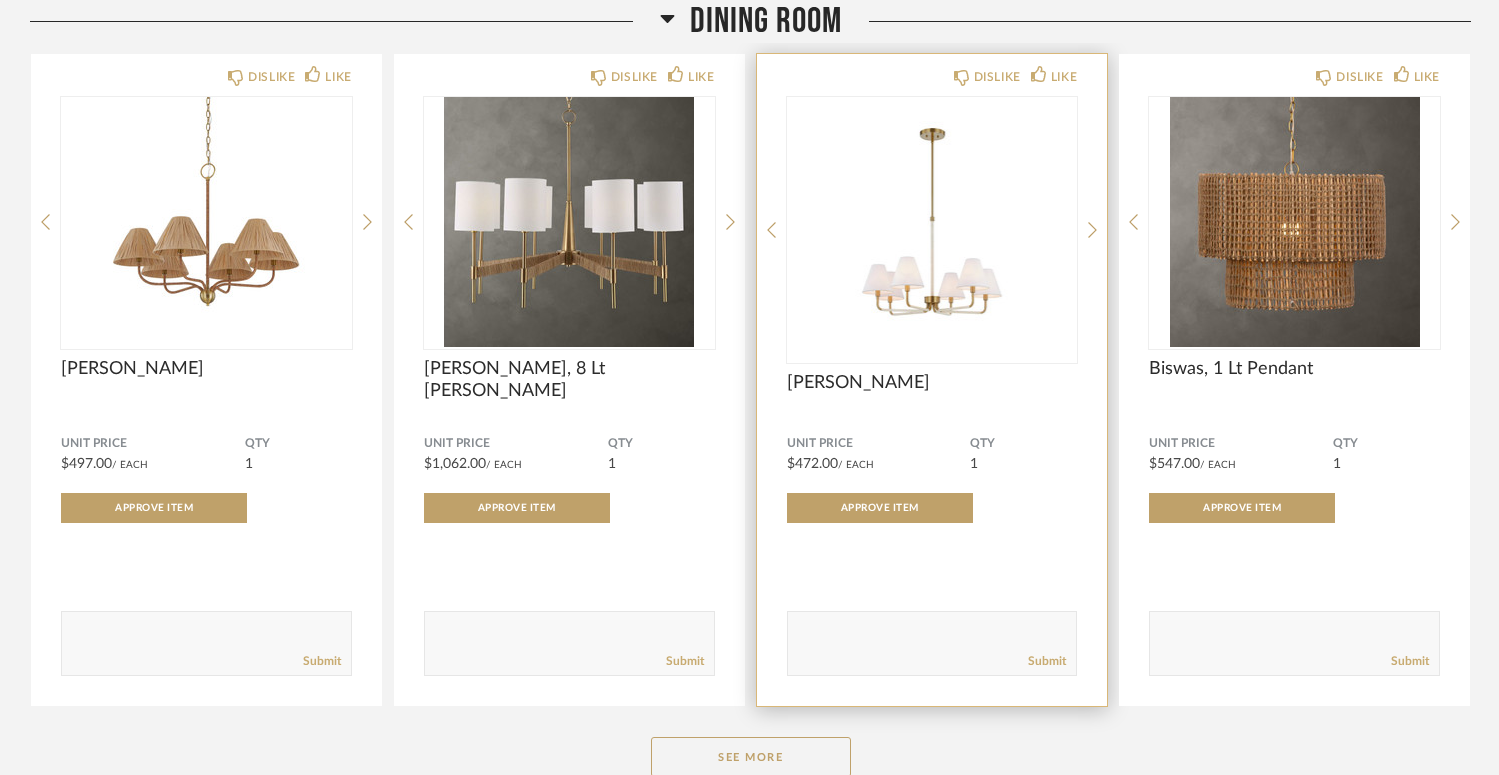 click at bounding box center [932, 222] 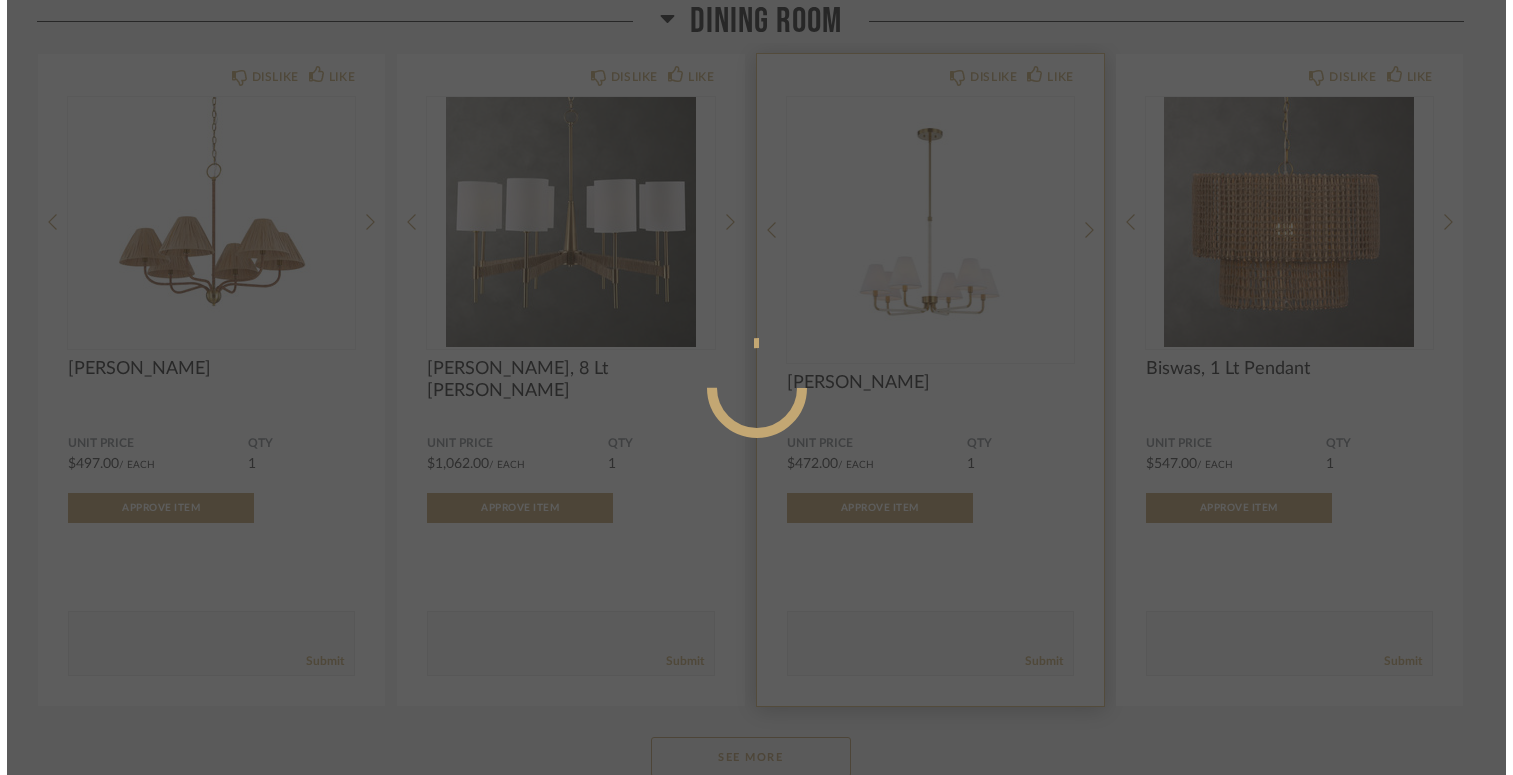 scroll, scrollTop: 0, scrollLeft: 0, axis: both 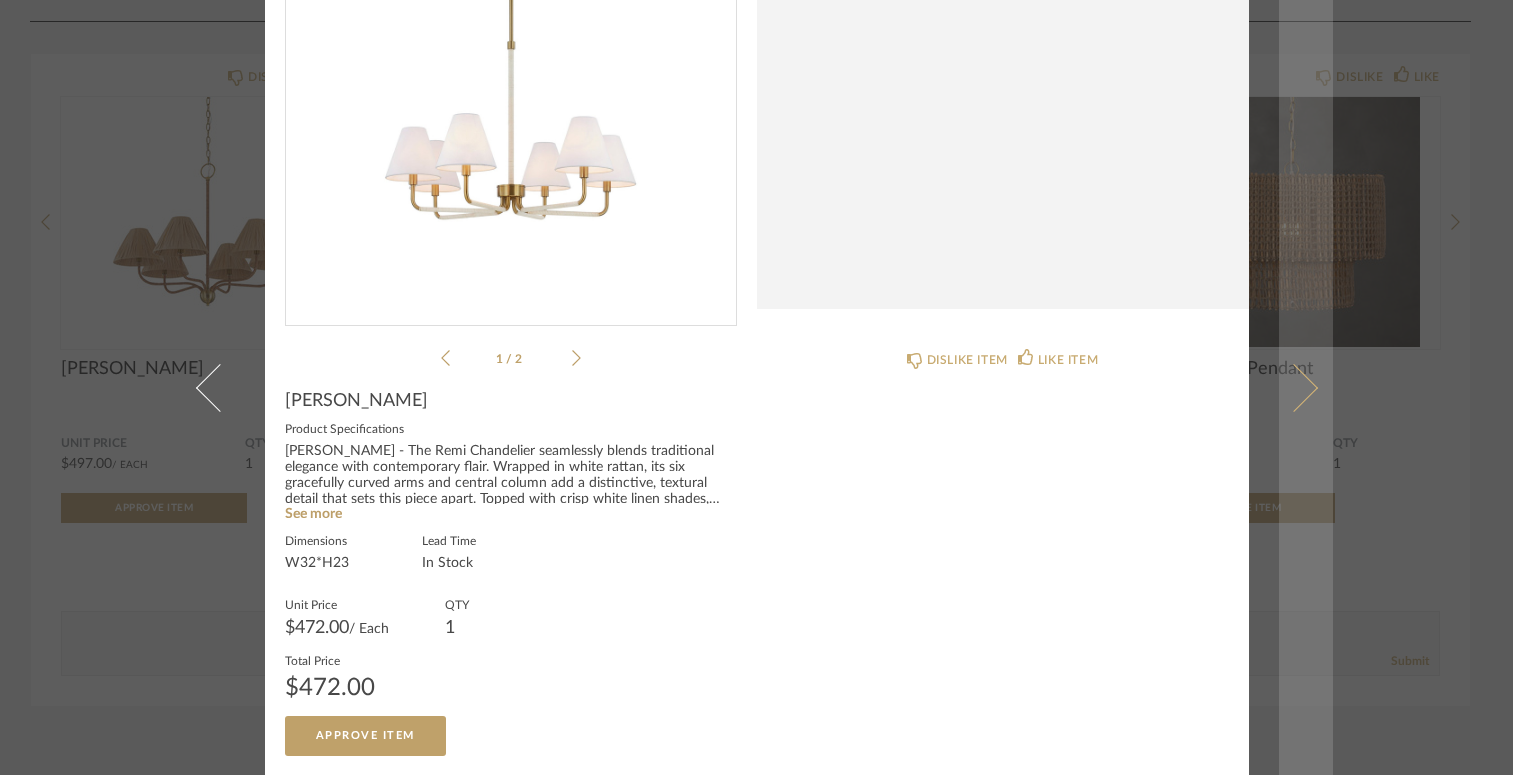 click at bounding box center [1306, 387] 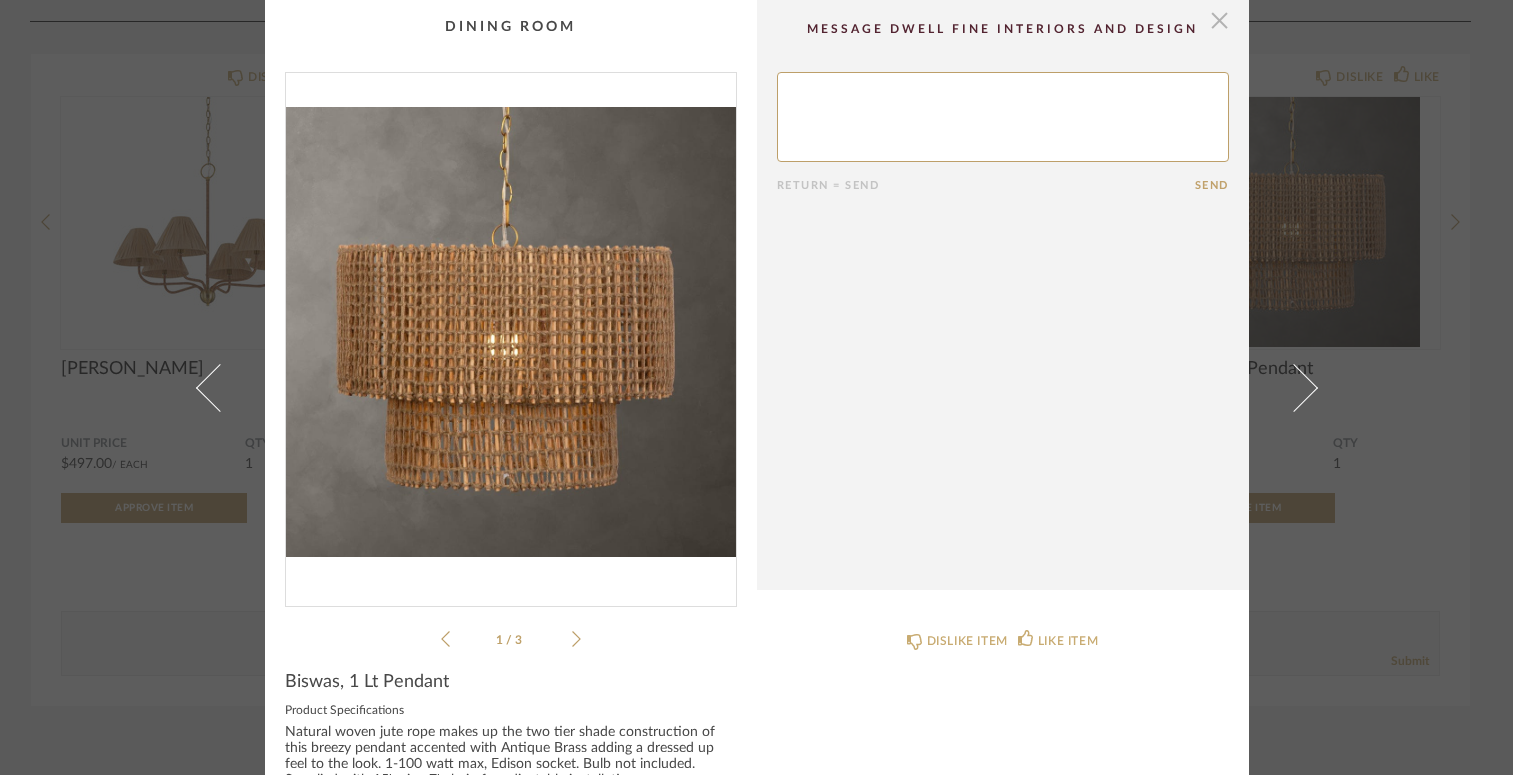click at bounding box center (1220, 20) 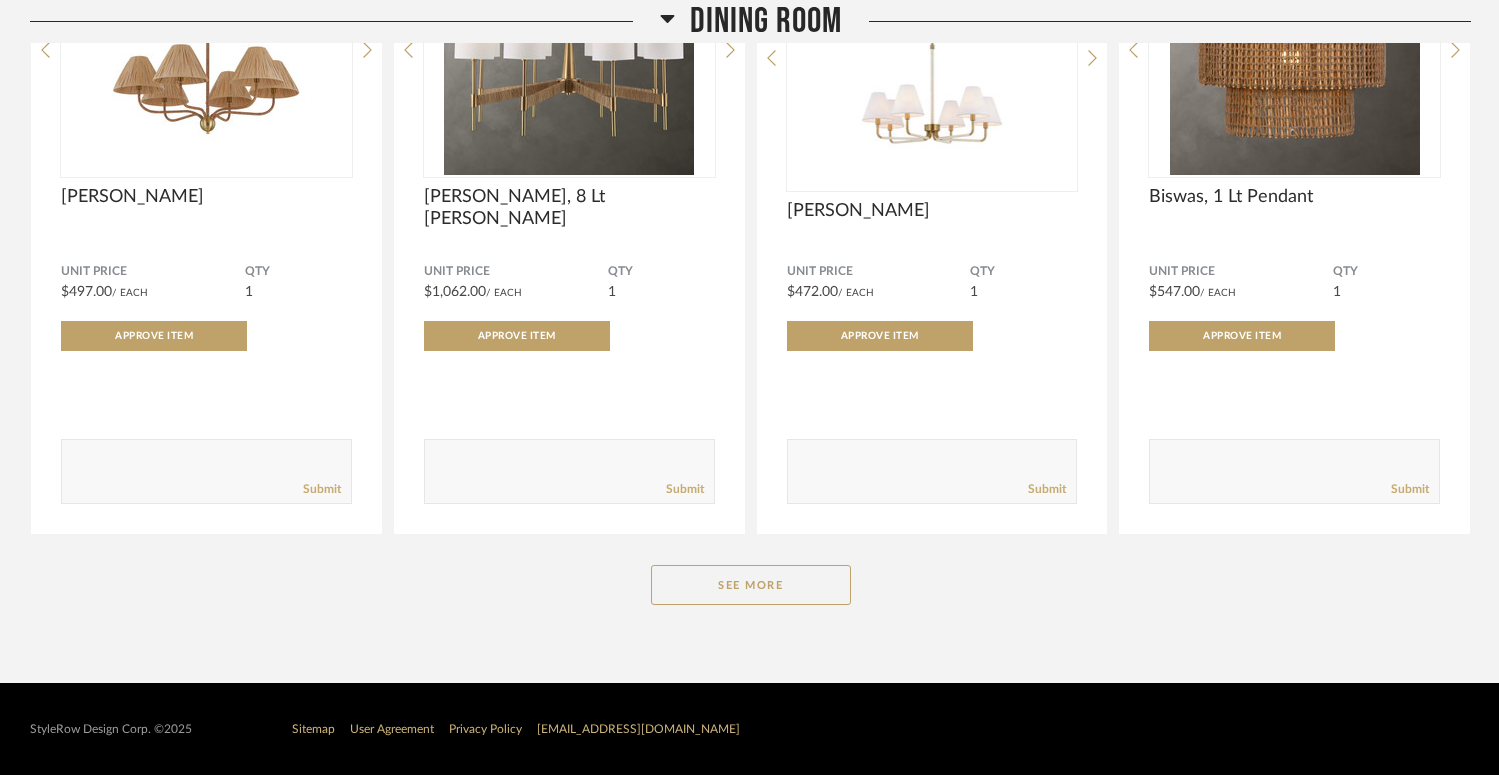 scroll, scrollTop: 485, scrollLeft: 0, axis: vertical 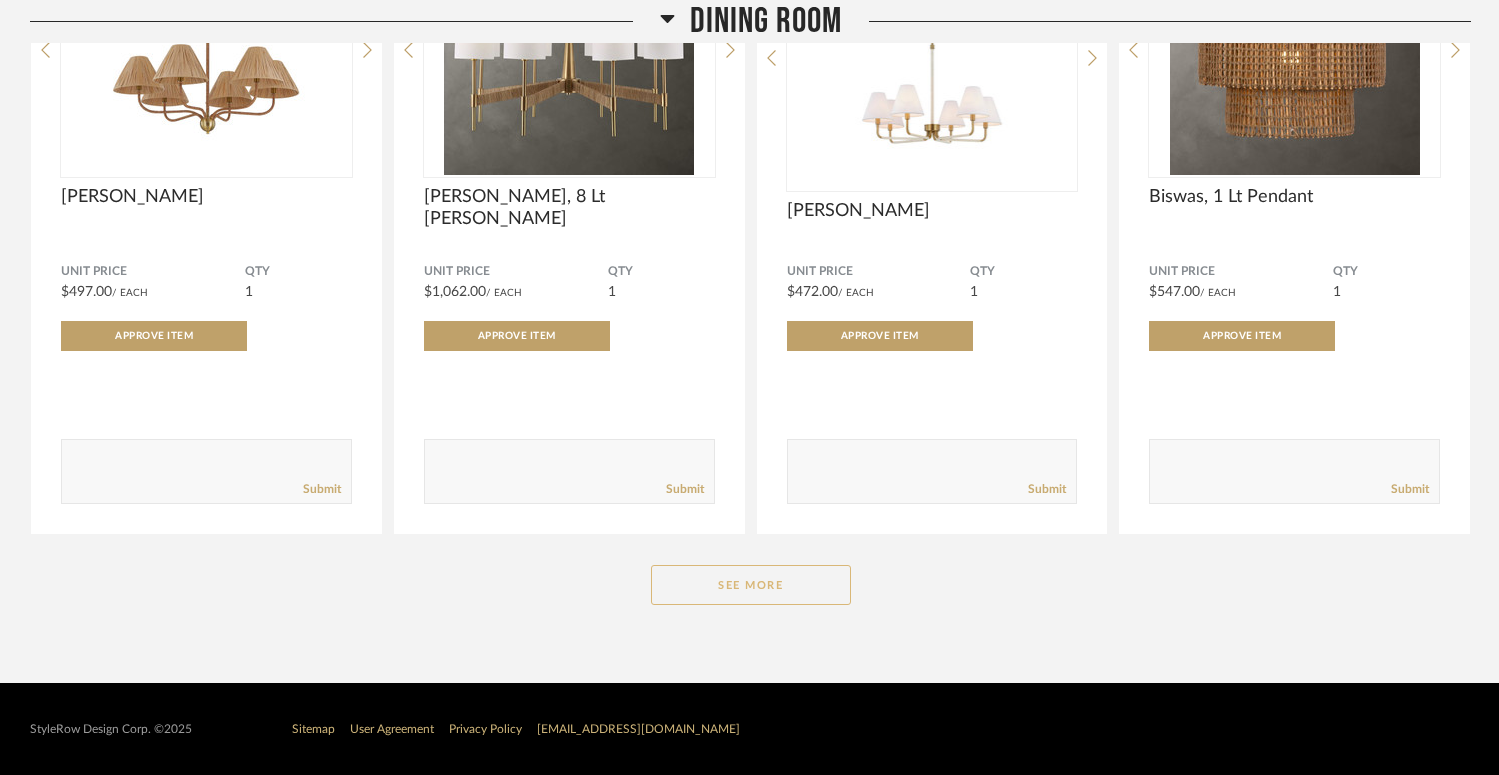click on "See More" 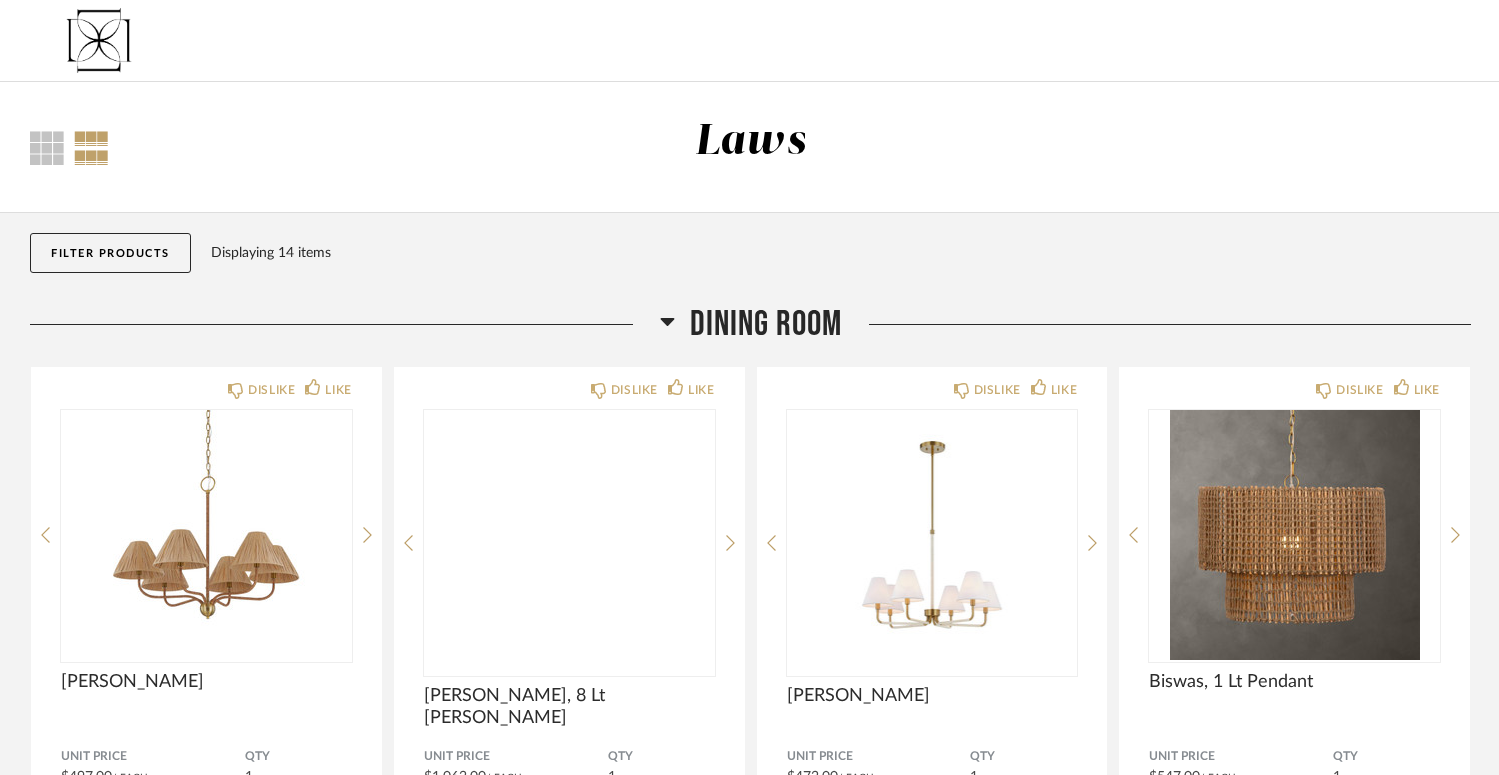 scroll, scrollTop: 0, scrollLeft: 0, axis: both 